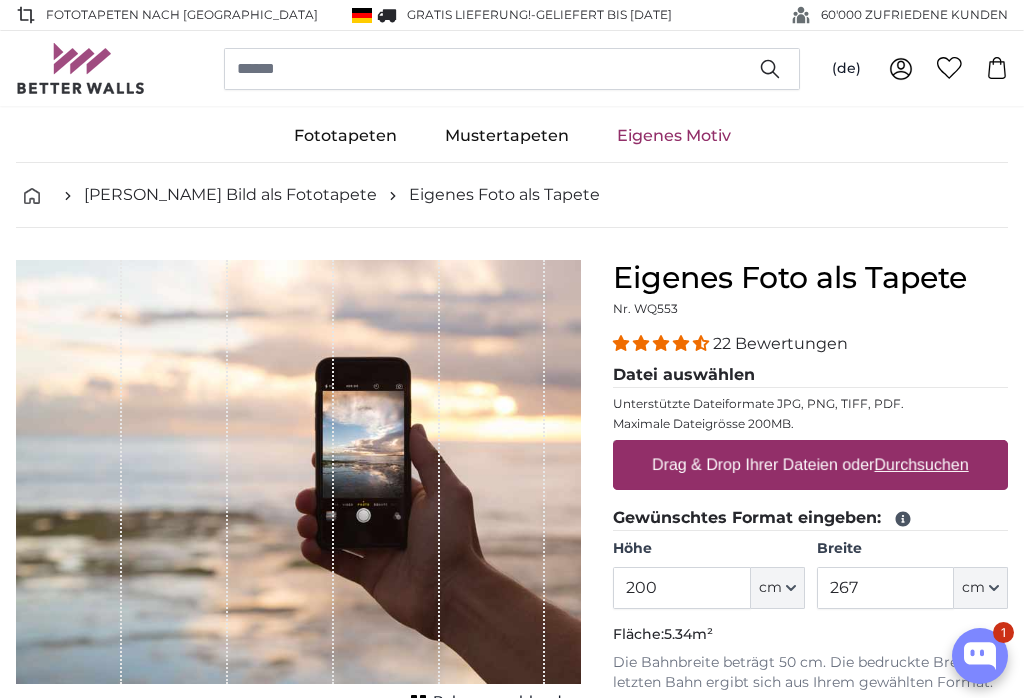 scroll, scrollTop: 115, scrollLeft: 0, axis: vertical 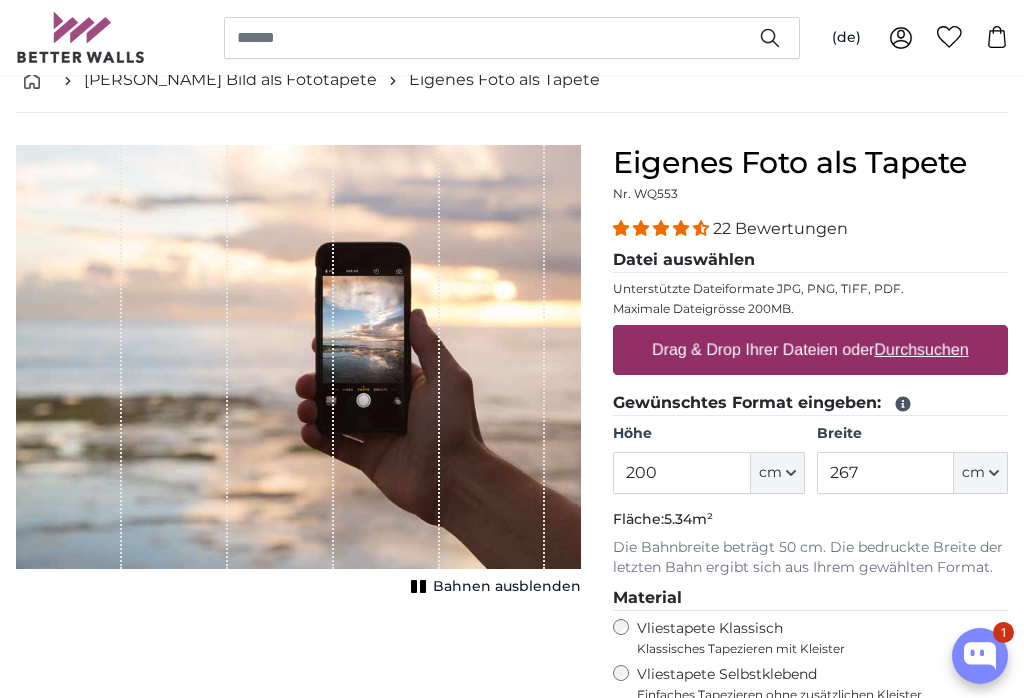 click on "200" at bounding box center [681, 473] 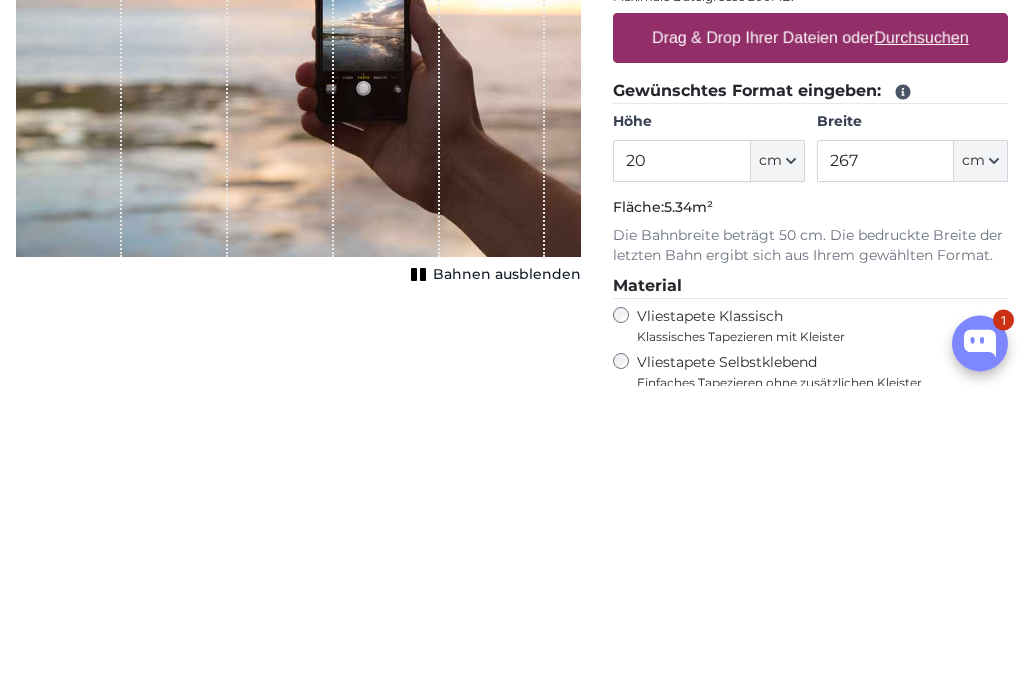 type on "2" 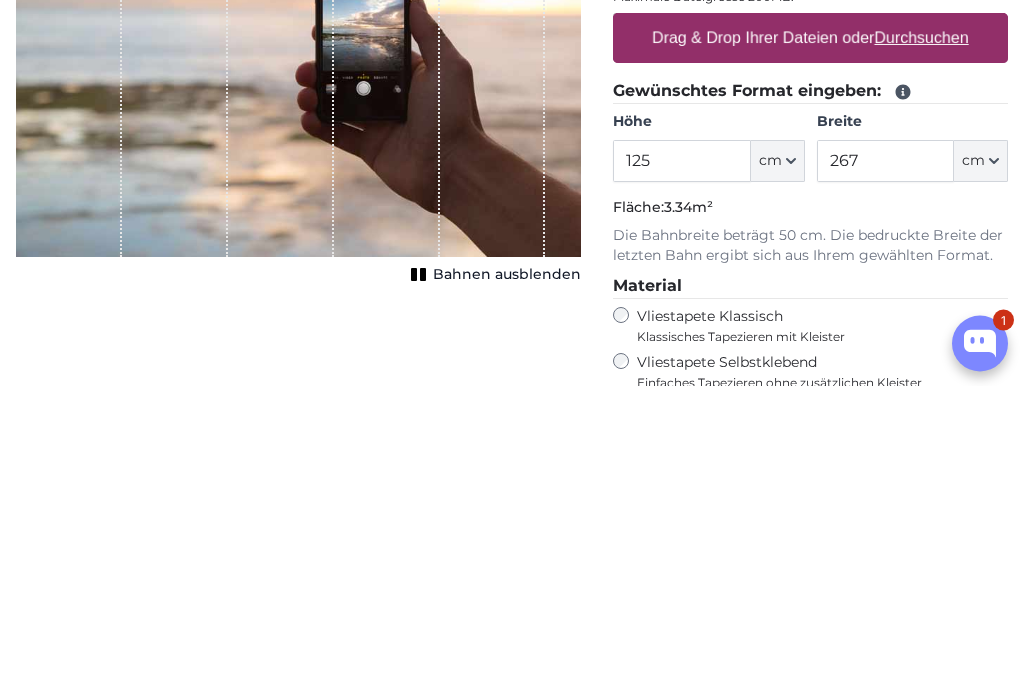 type on "125" 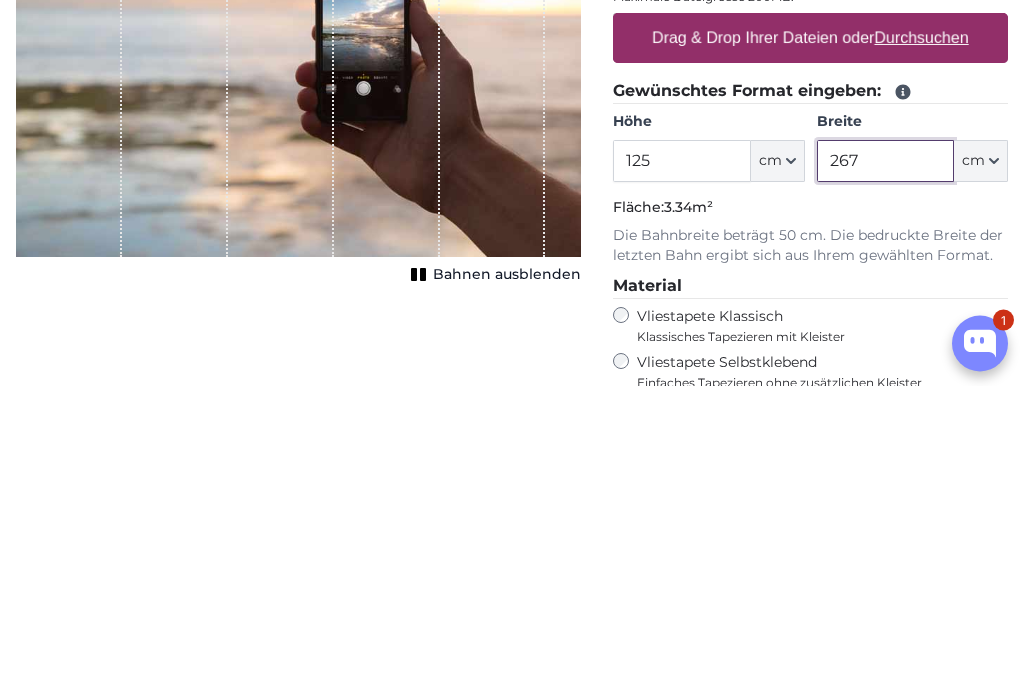 click on "267" at bounding box center (885, 474) 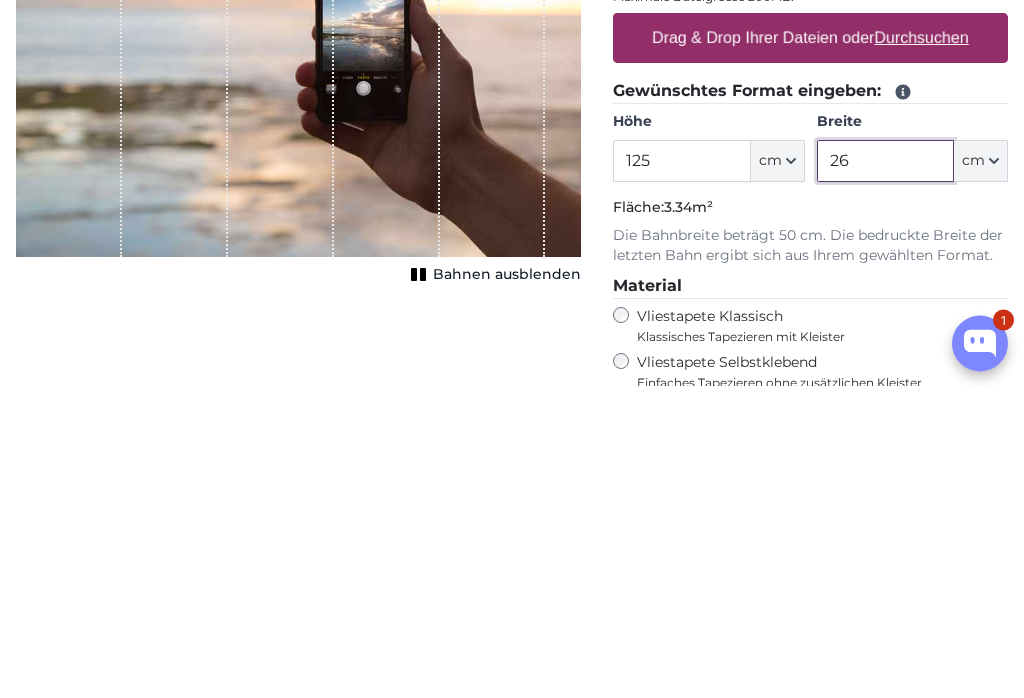 type on "2" 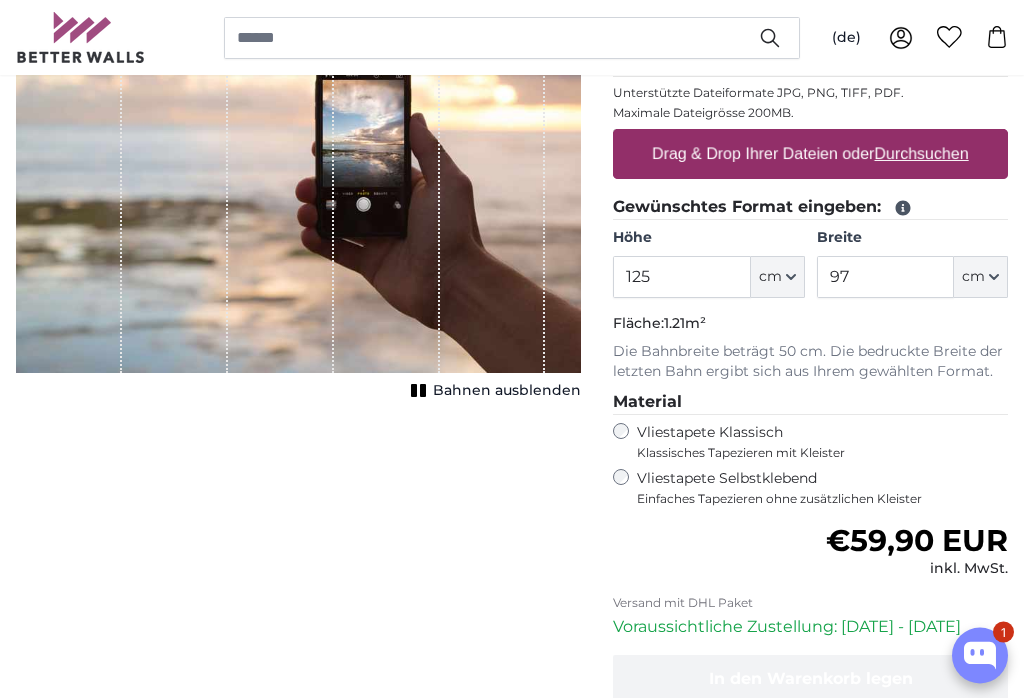 scroll, scrollTop: 271, scrollLeft: 0, axis: vertical 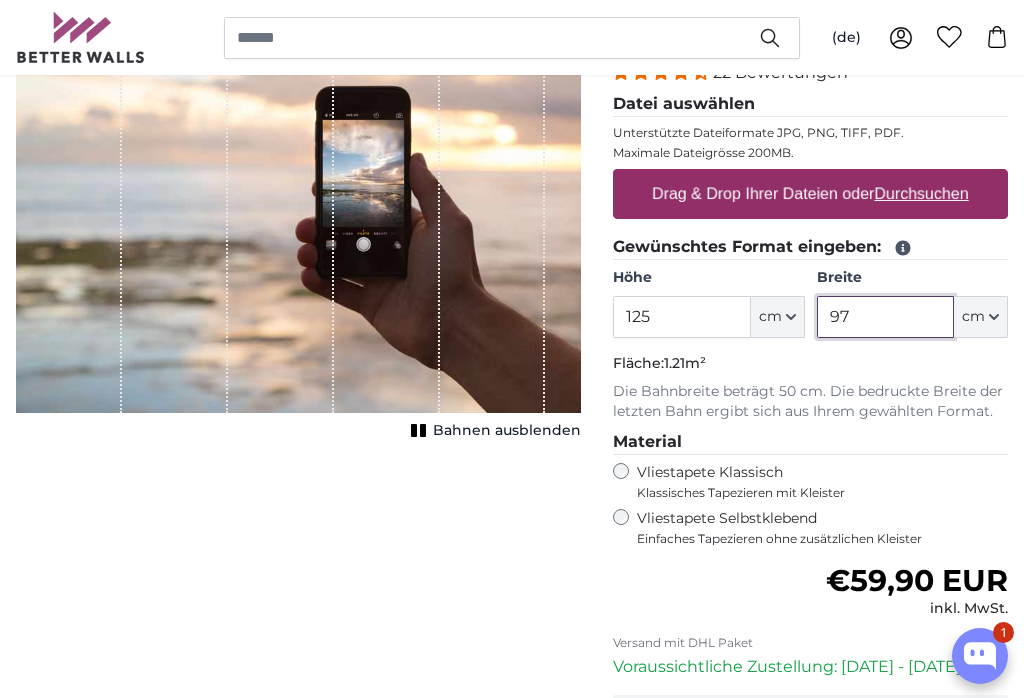 type on "97" 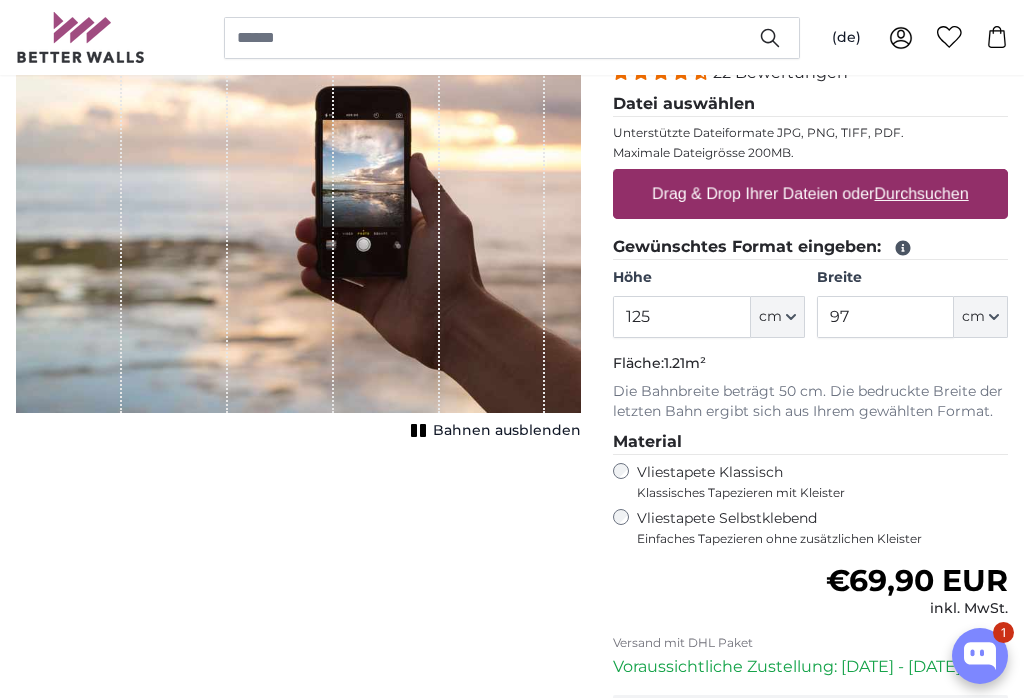 click on "Vliestapete Klassisch
Klassisches Tapezieren mit Kleister" at bounding box center [810, 482] 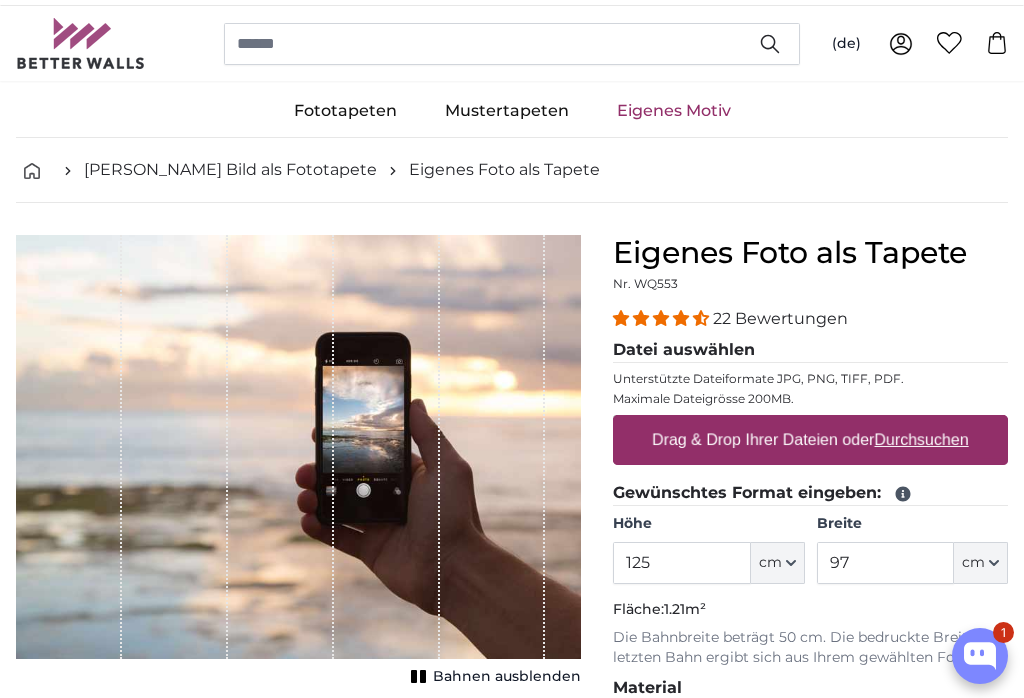 scroll, scrollTop: 23, scrollLeft: 0, axis: vertical 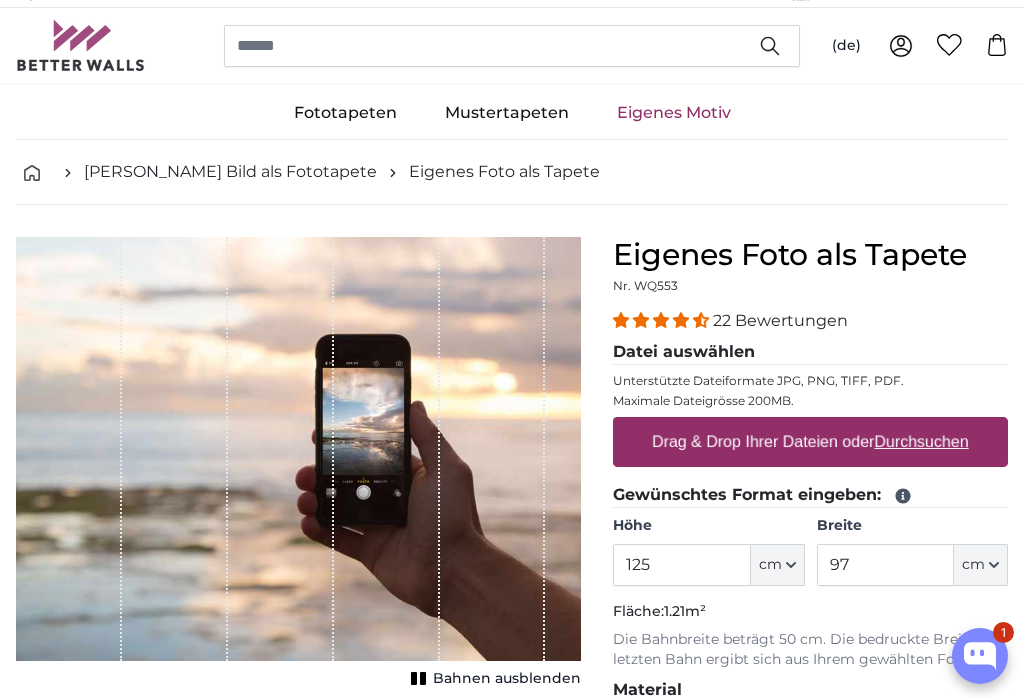 click on "Drag & Drop Ihrer Dateien oder  Durchsuchen" at bounding box center [810, 442] 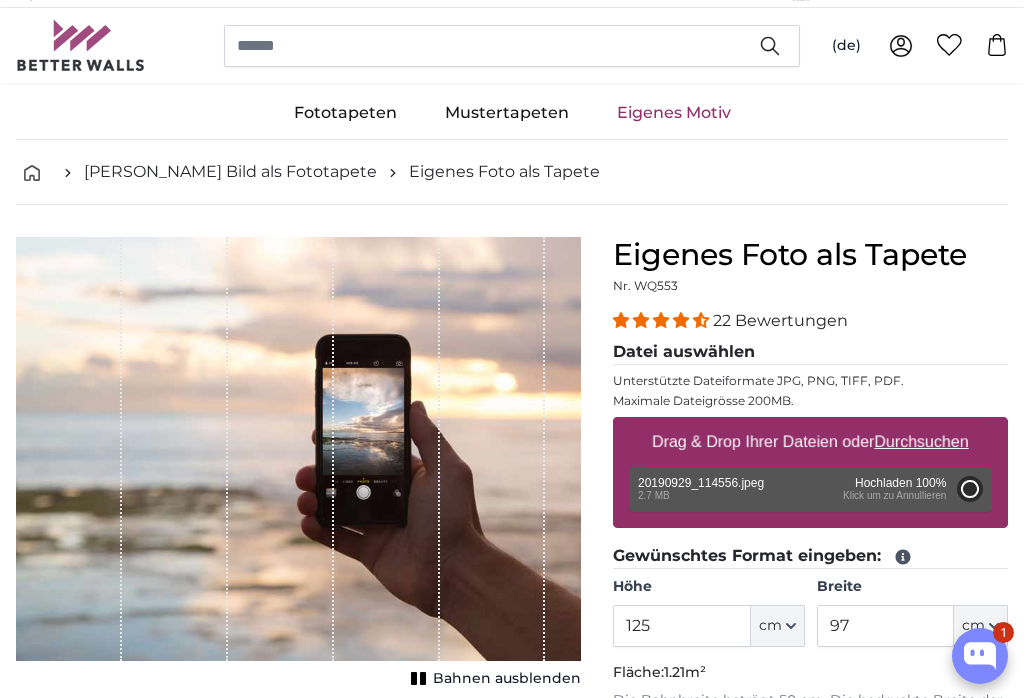 scroll, scrollTop: 32, scrollLeft: 0, axis: vertical 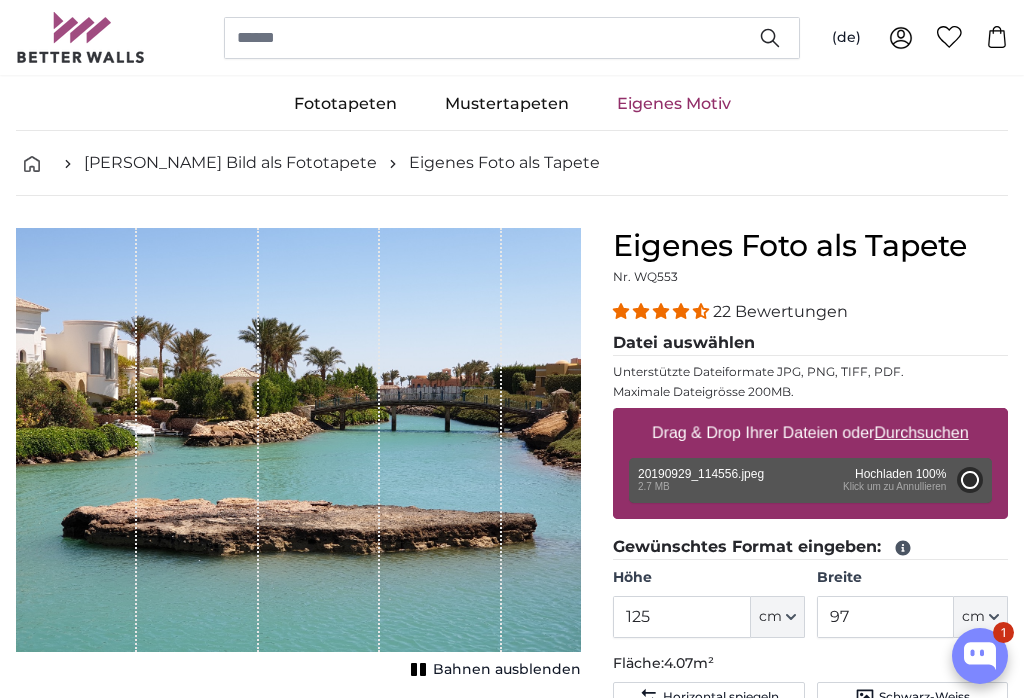 type on "175" 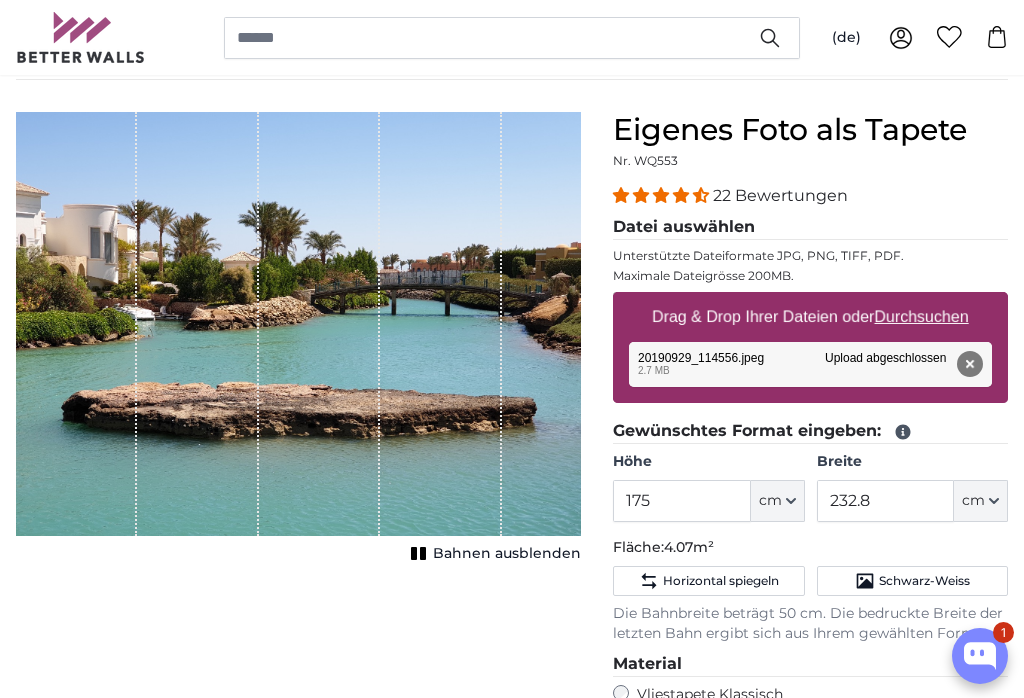 scroll, scrollTop: 147, scrollLeft: 0, axis: vertical 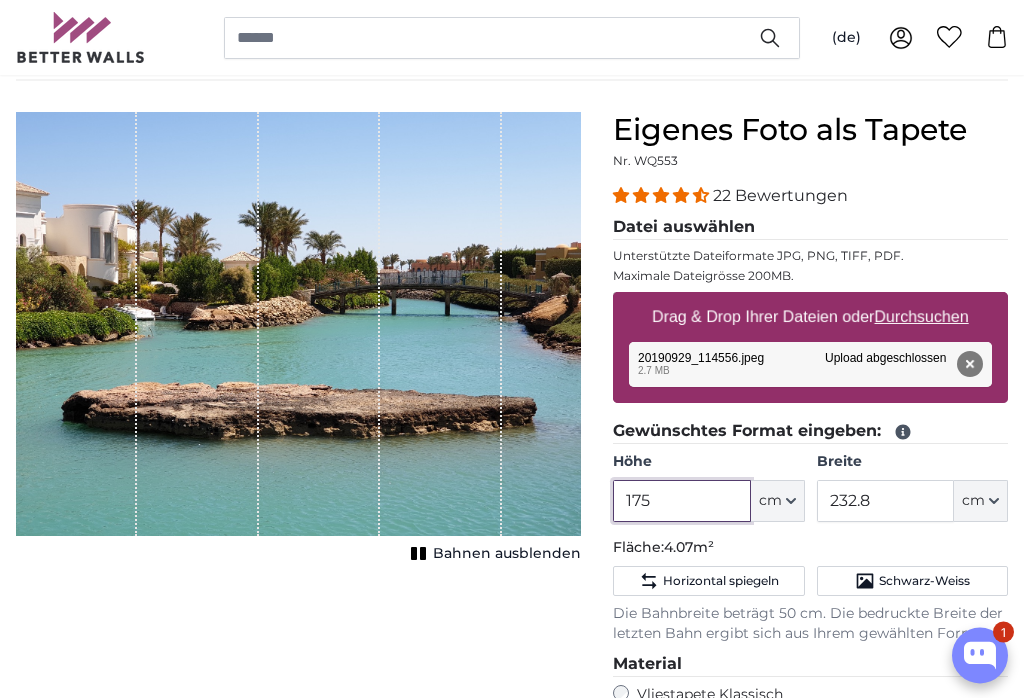 click on "175" at bounding box center [681, 502] 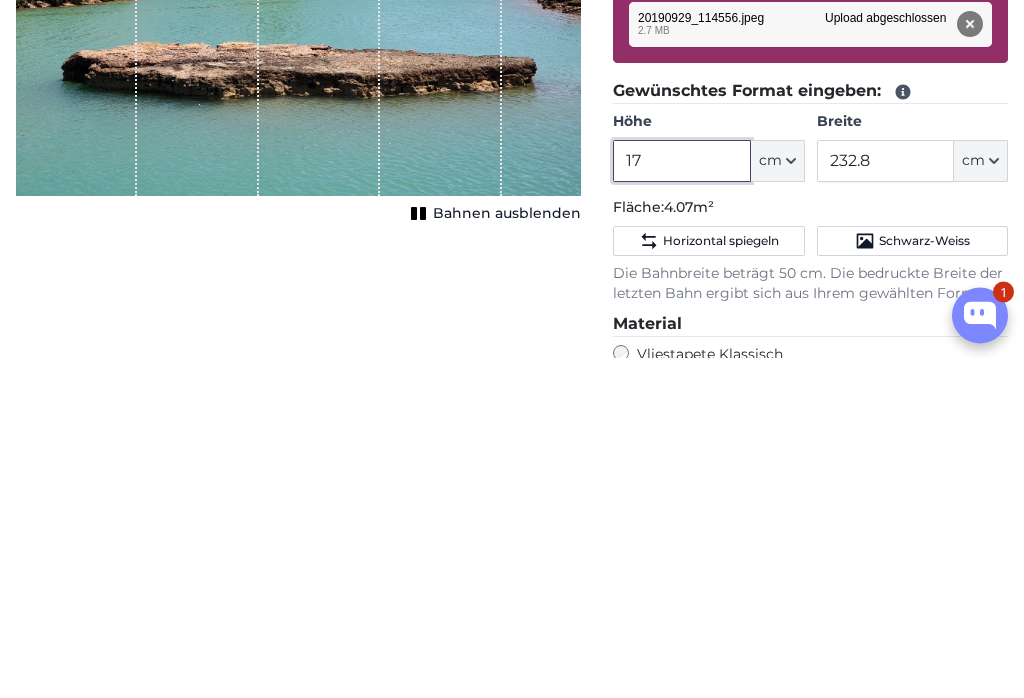 type on "1" 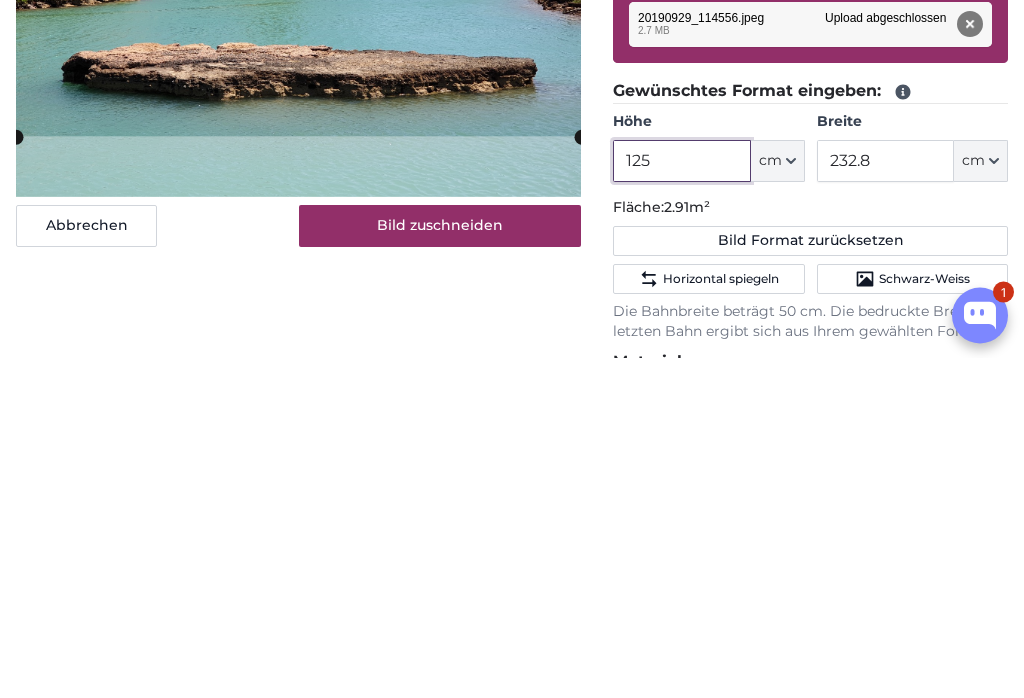 type on "125" 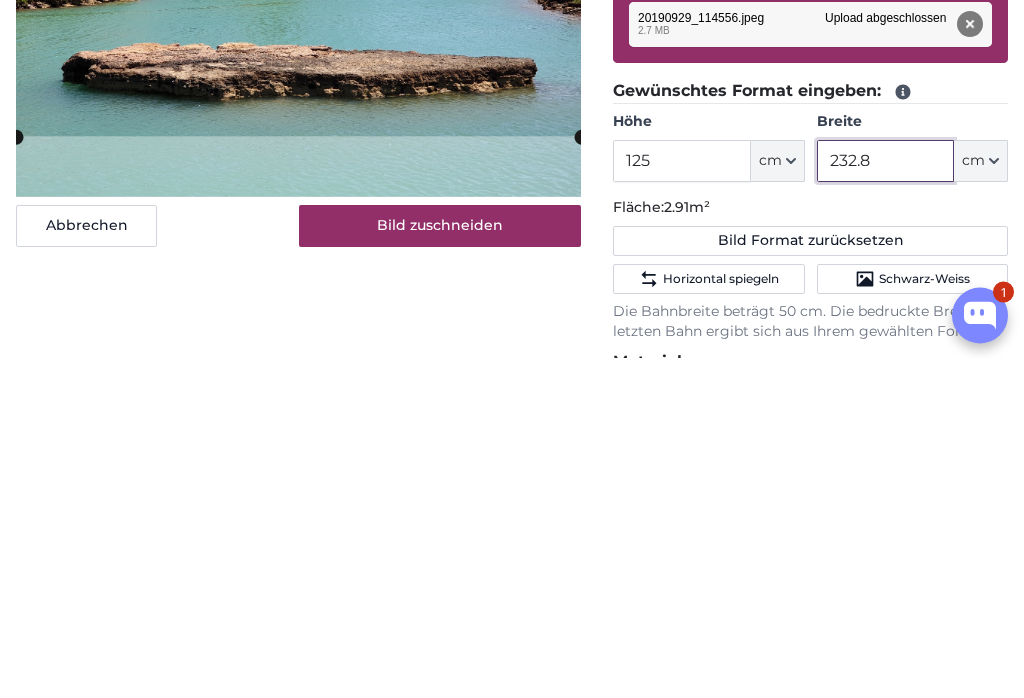 click on "232.8" at bounding box center (885, 502) 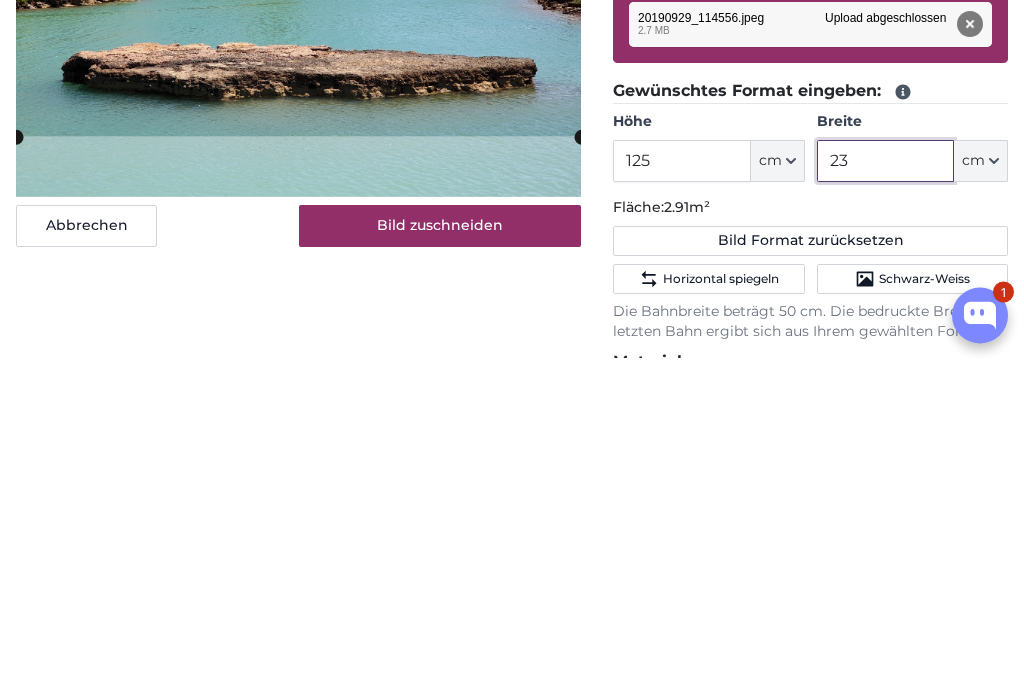 type on "2" 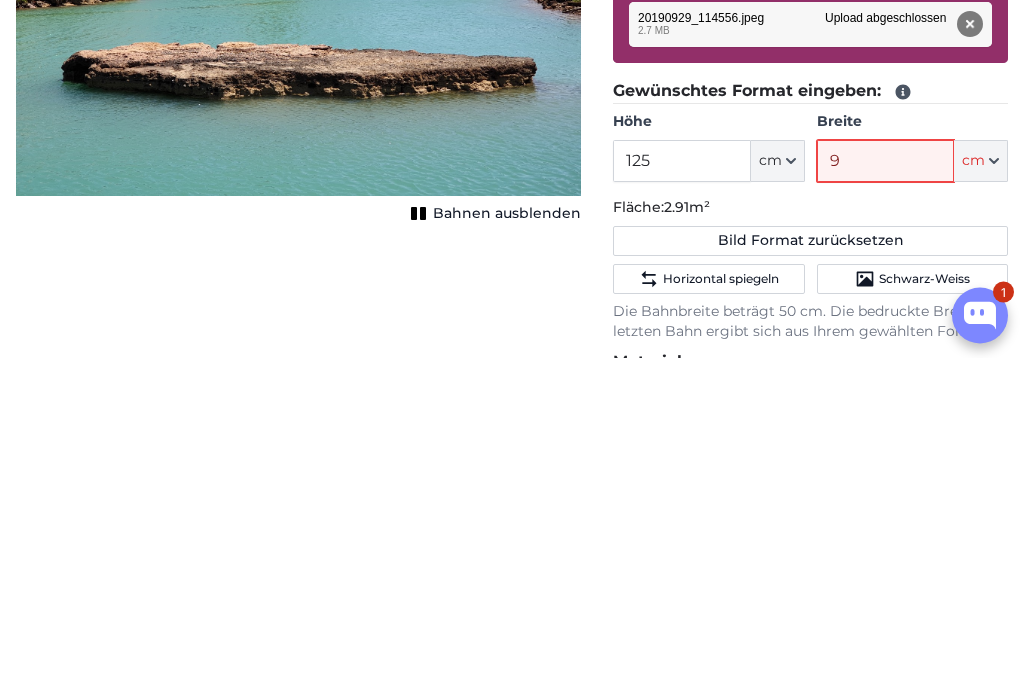 type on "97" 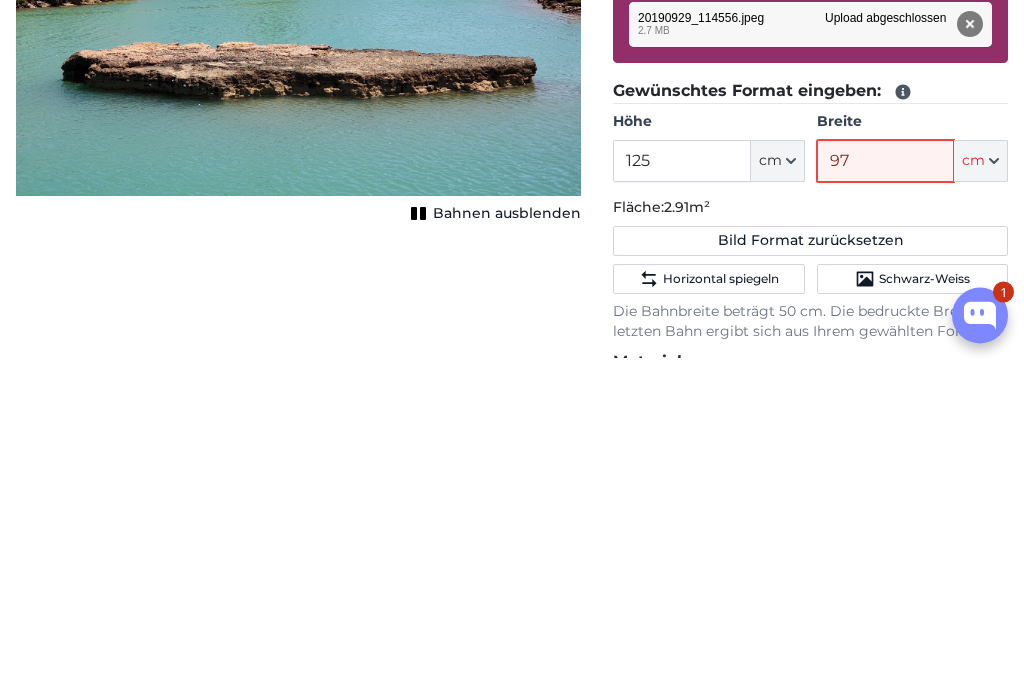 type 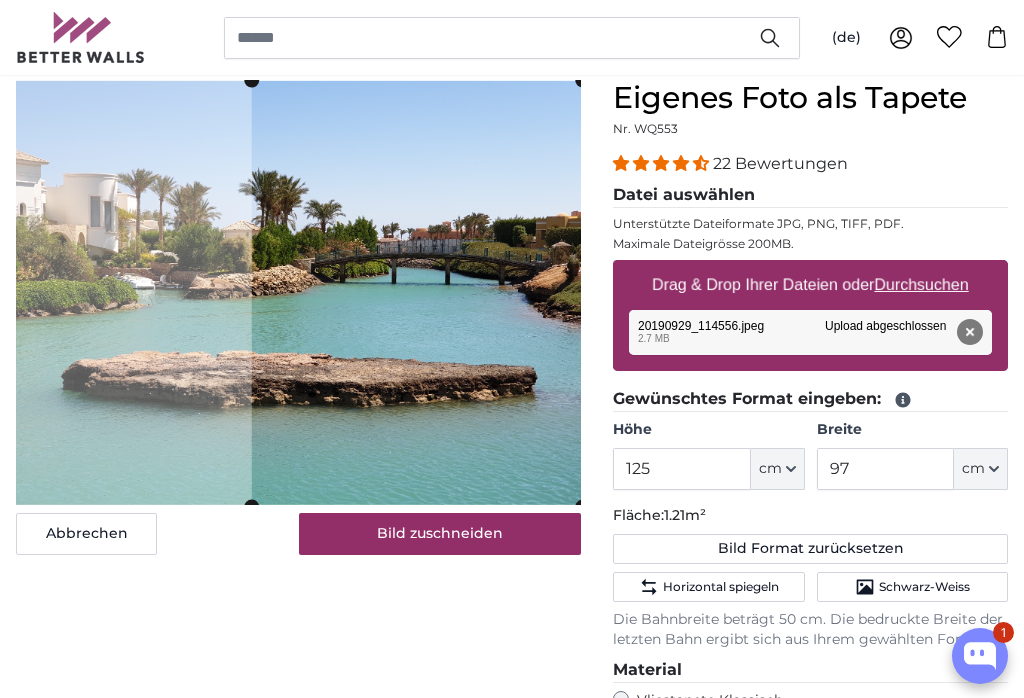 scroll, scrollTop: 179, scrollLeft: 0, axis: vertical 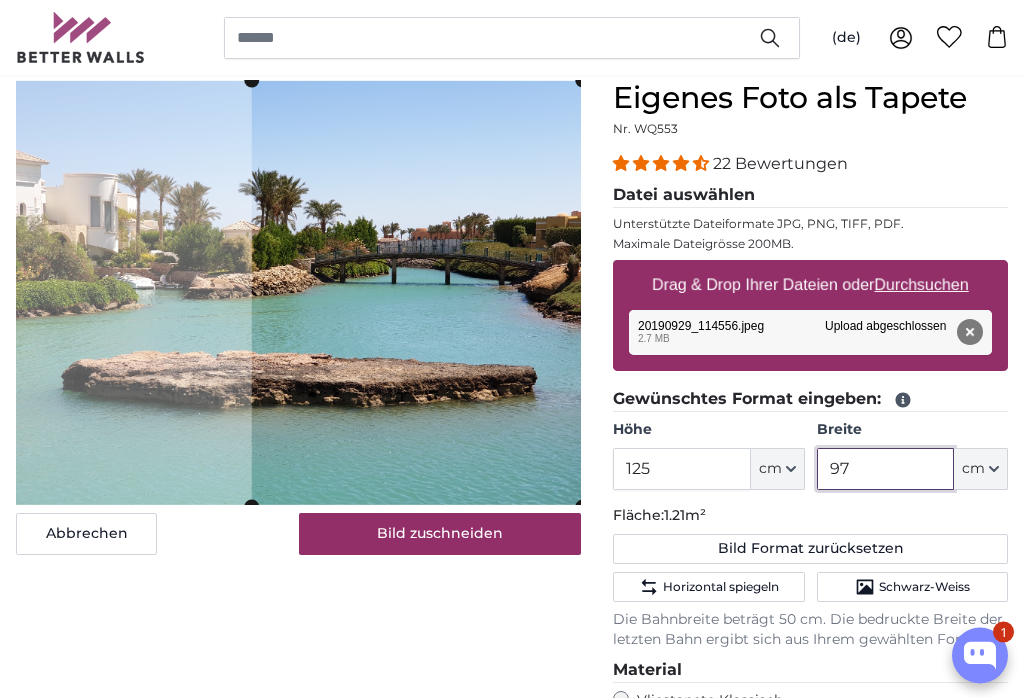 type on "97" 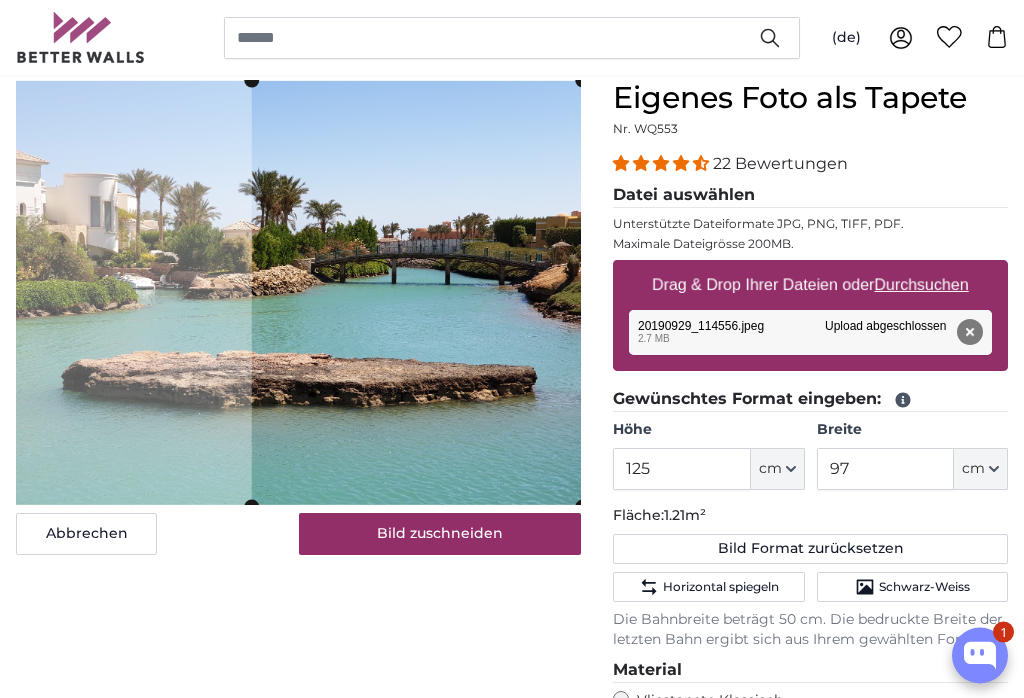 click on "Bild zuschneiden" at bounding box center (440, 535) 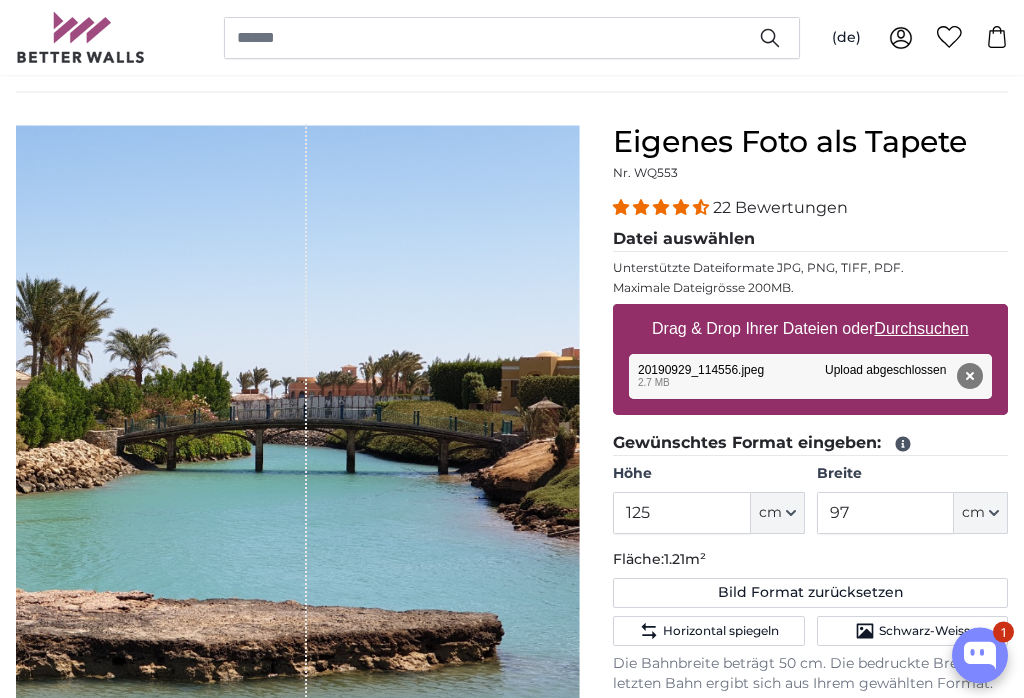 scroll, scrollTop: 151, scrollLeft: 0, axis: vertical 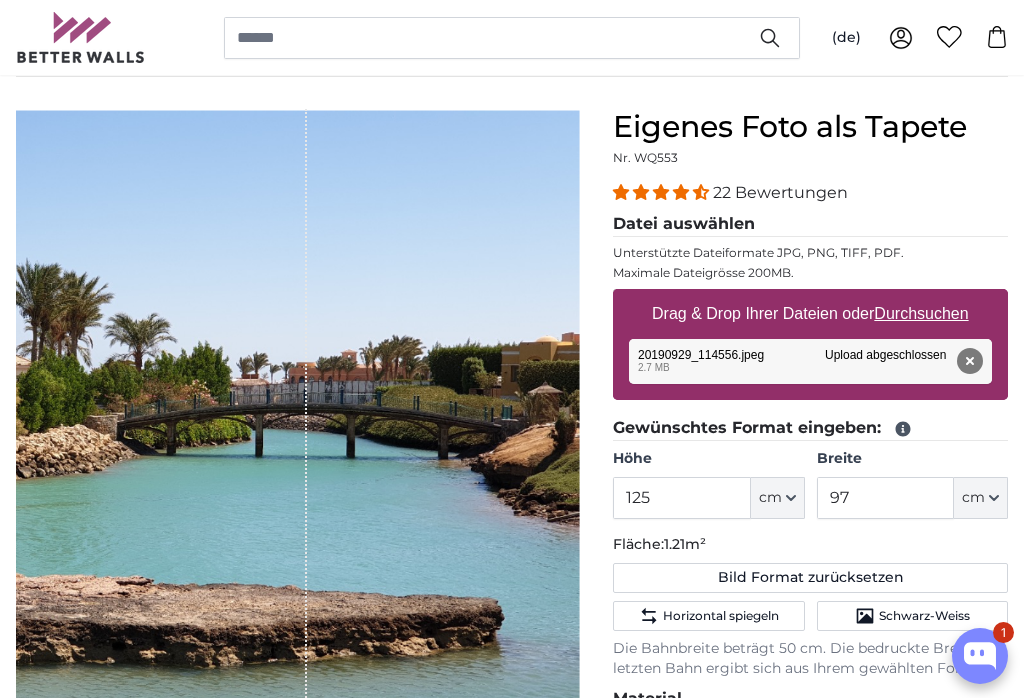 click on "Schwarz-Weiss" 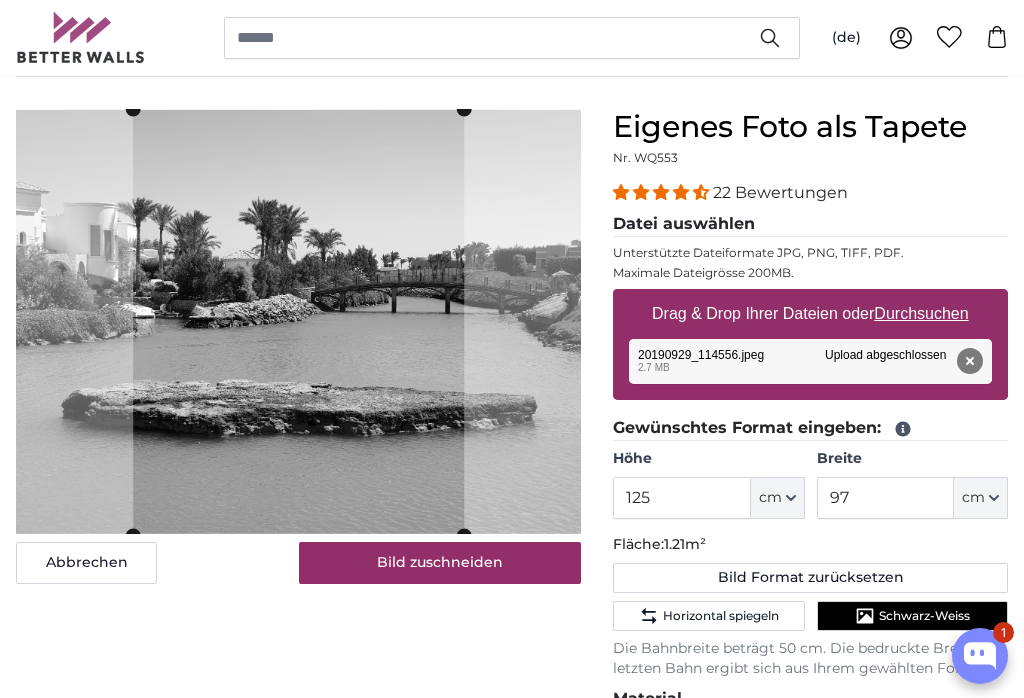 click on "Schwarz-Weiss" 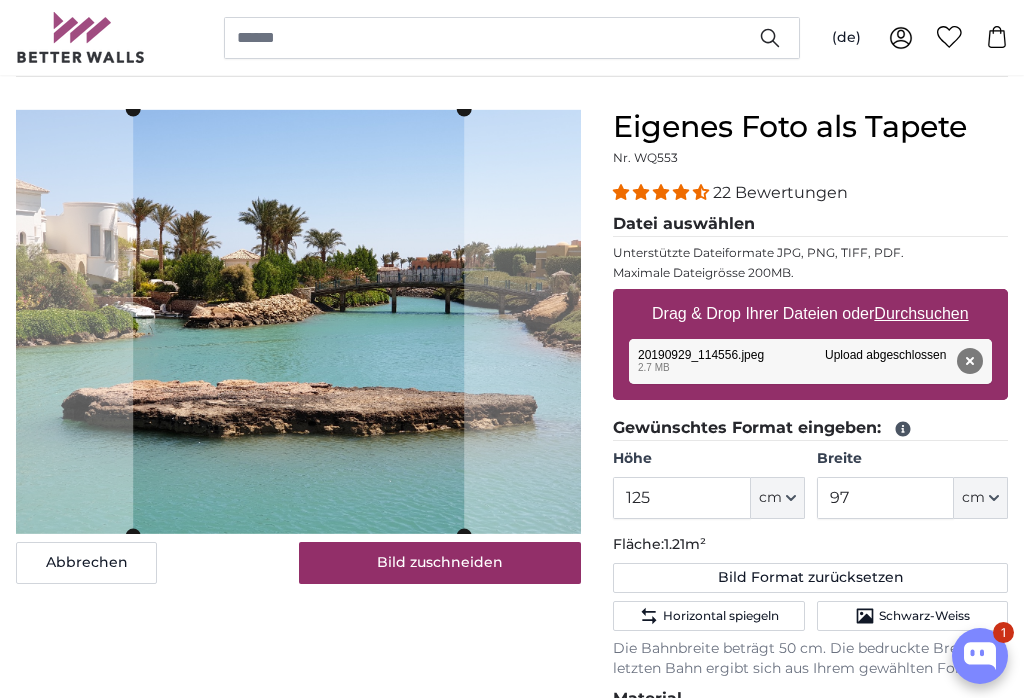 click on "Entfernen" at bounding box center (970, 361) 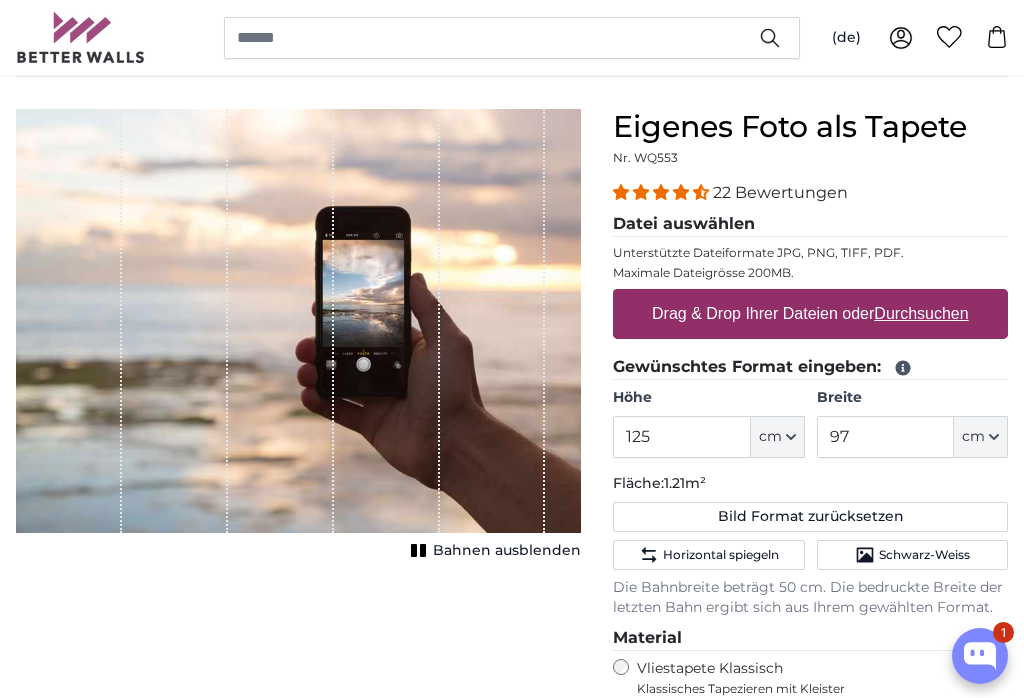 click on "Durchsuchen" at bounding box center [922, 313] 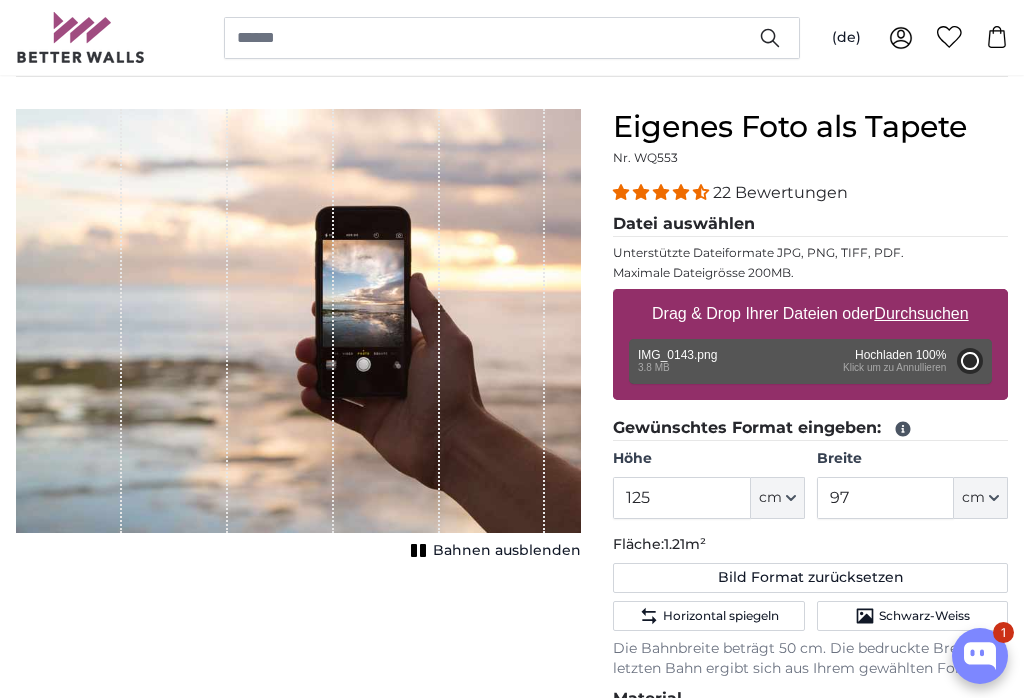 type on "112" 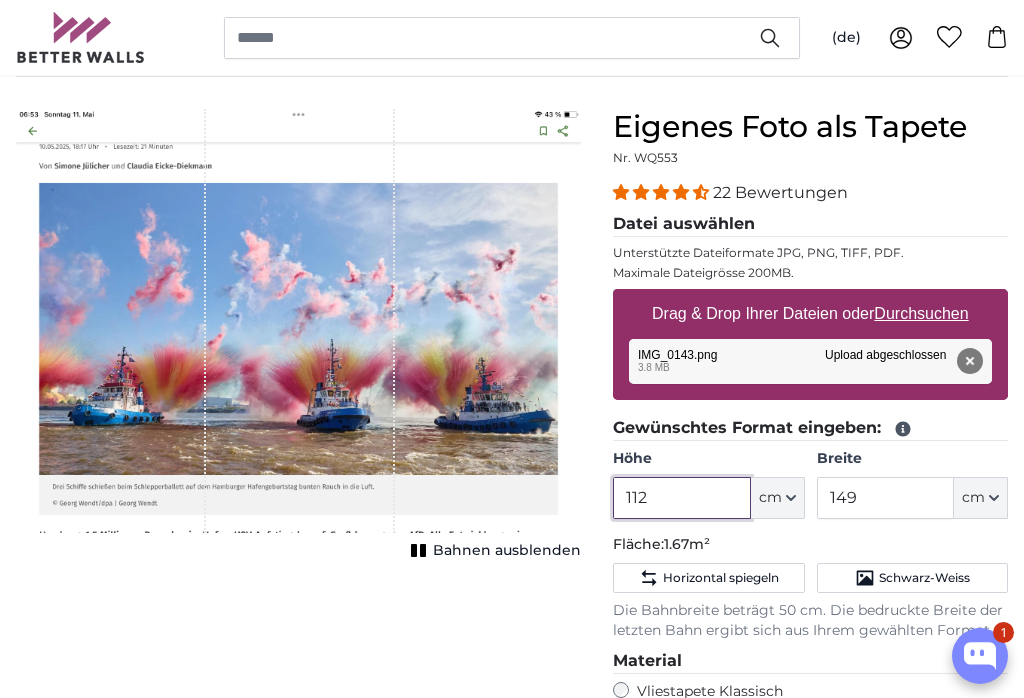 click on "112" at bounding box center [681, 498] 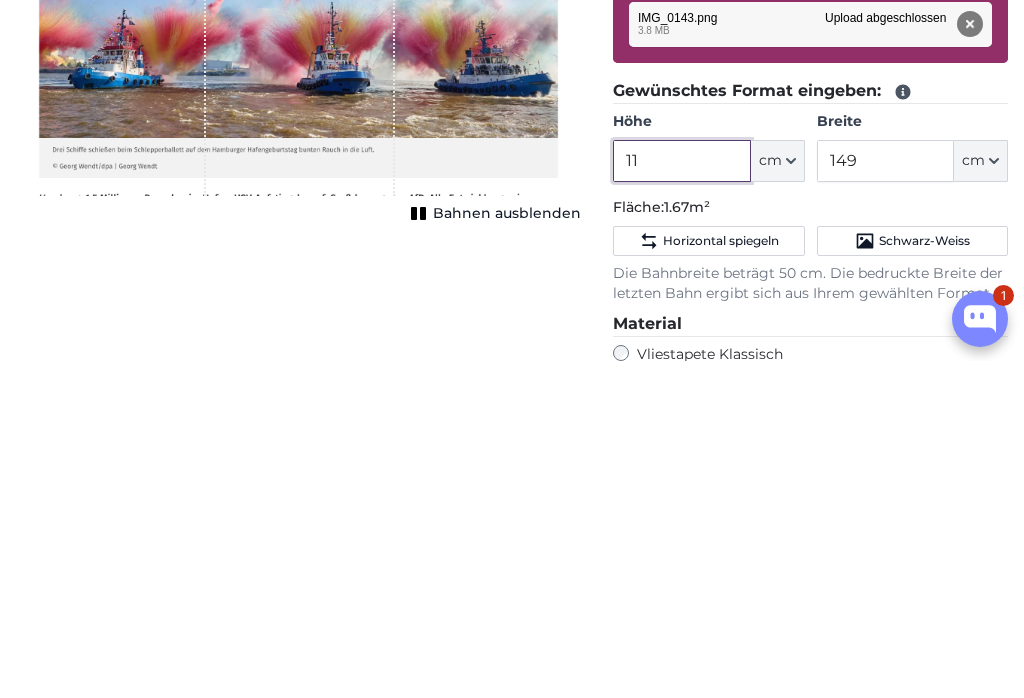 type on "1" 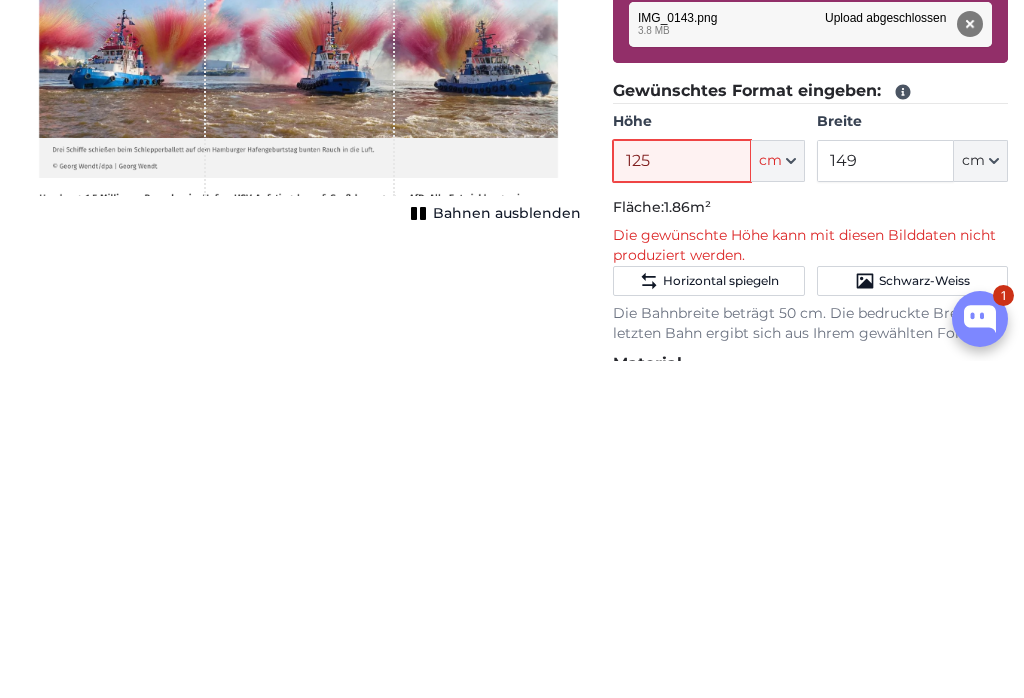 type on "125" 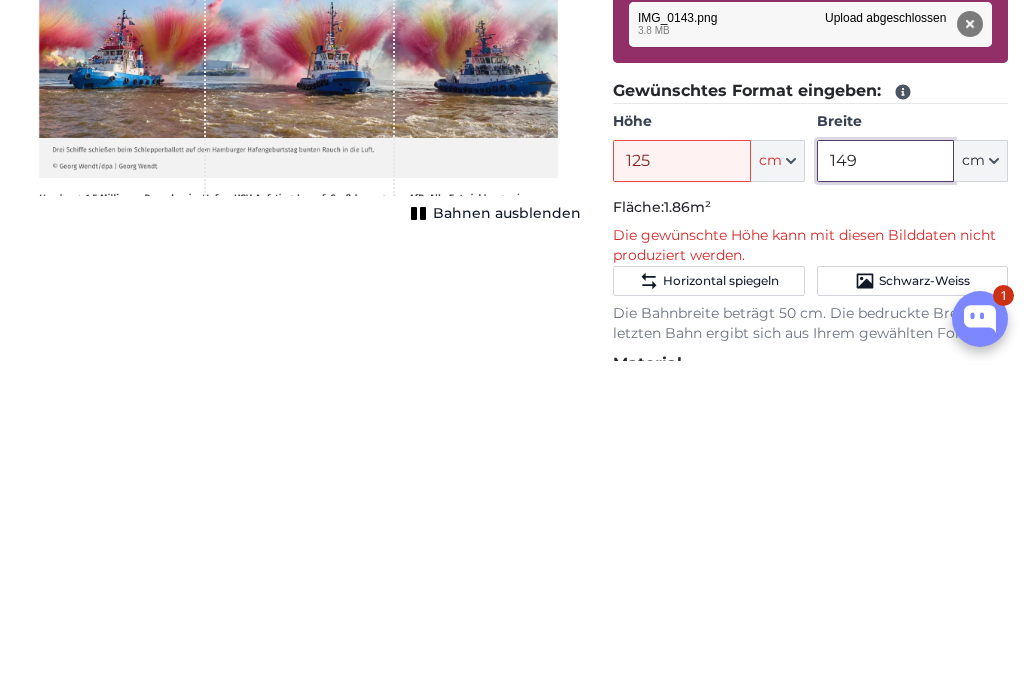 click on "149" at bounding box center [885, 498] 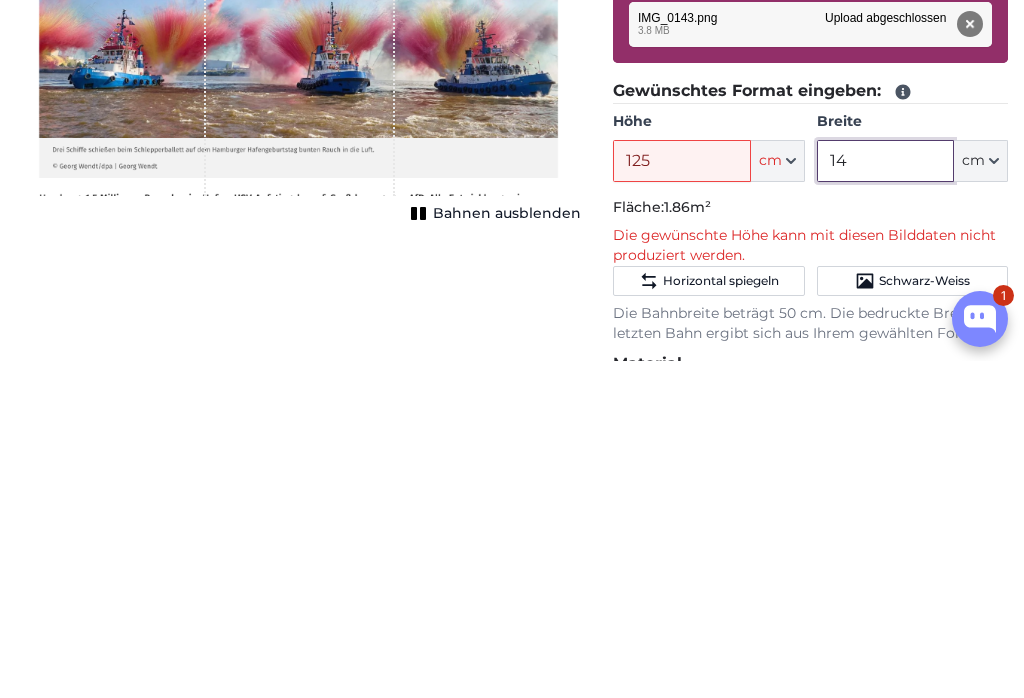 type on "1" 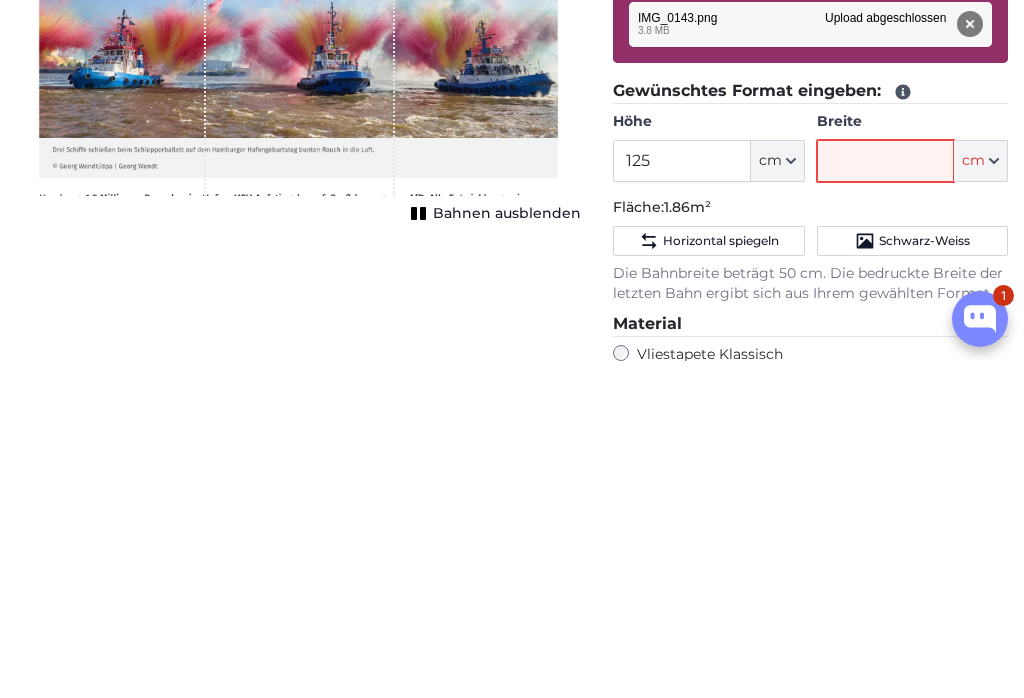 type on "0" 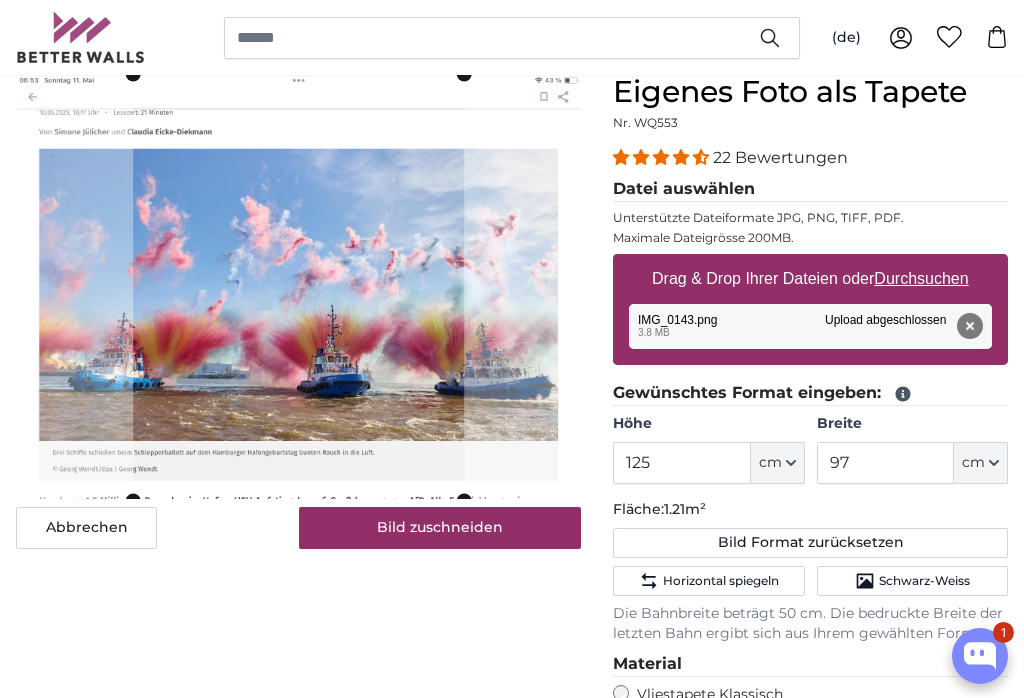scroll, scrollTop: 185, scrollLeft: 0, axis: vertical 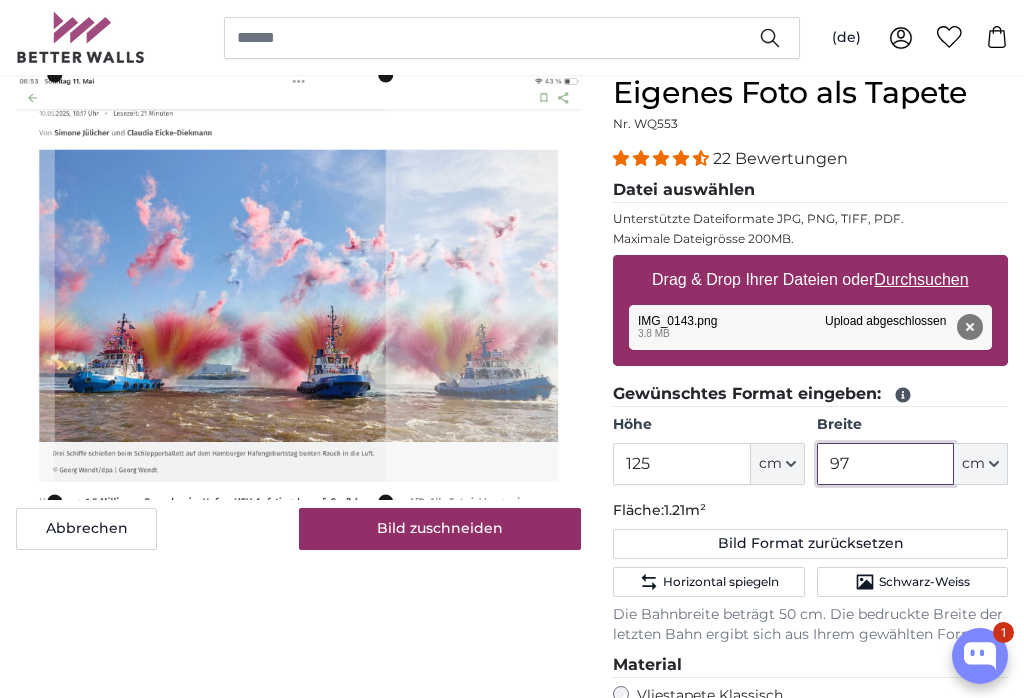 type on "97" 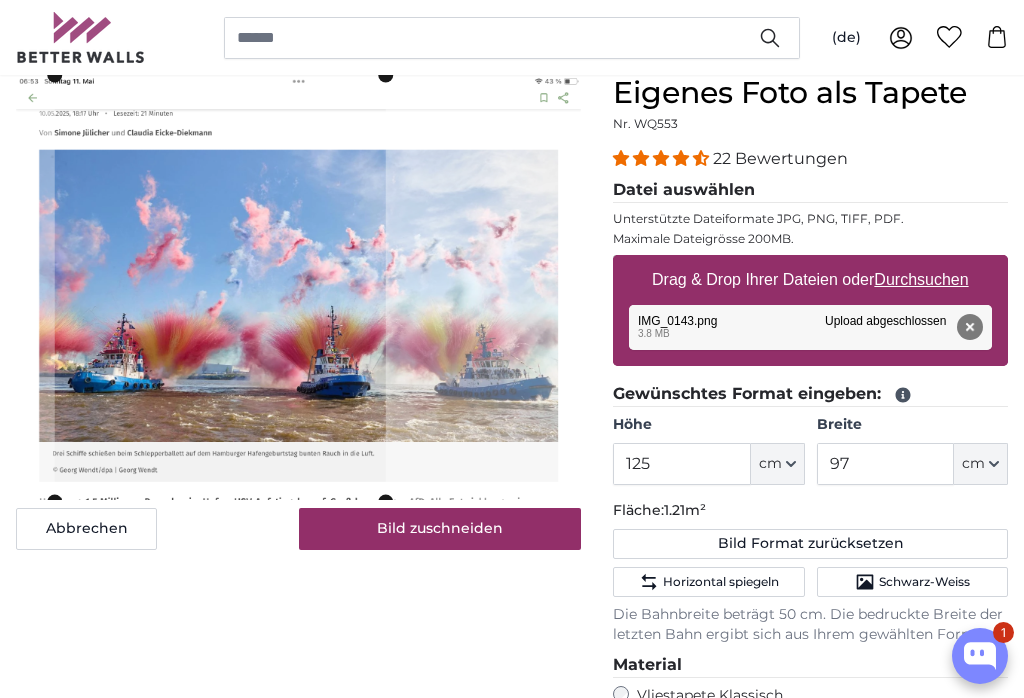 click on "Bild zuschneiden" at bounding box center [440, 529] 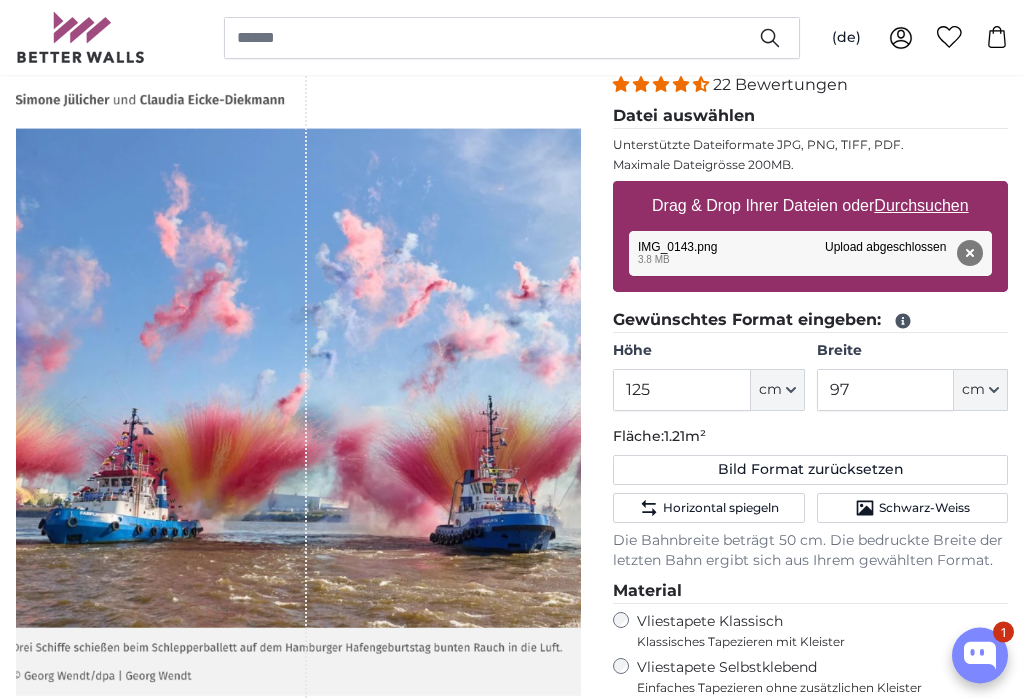 scroll, scrollTop: 259, scrollLeft: 0, axis: vertical 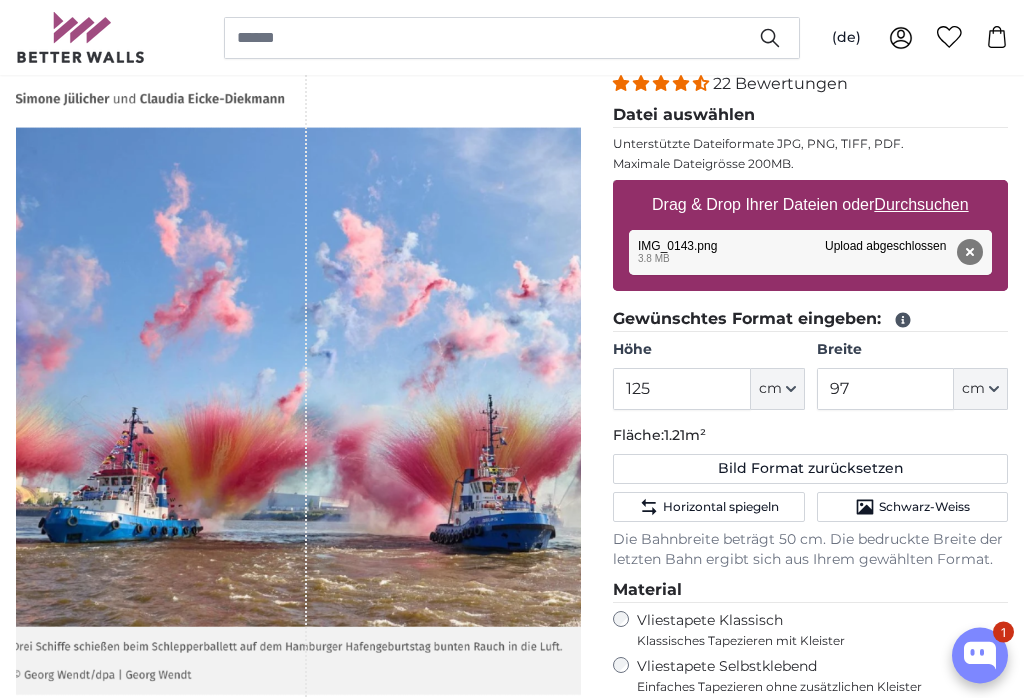 click on "Bild Format zurücksetzen" 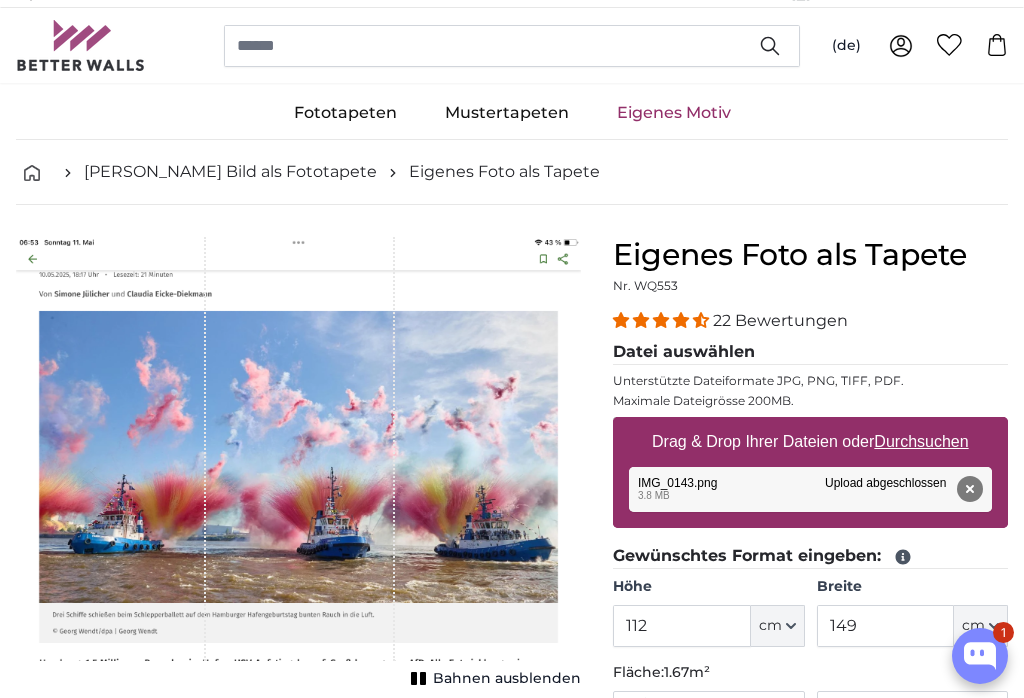 scroll, scrollTop: 24, scrollLeft: 0, axis: vertical 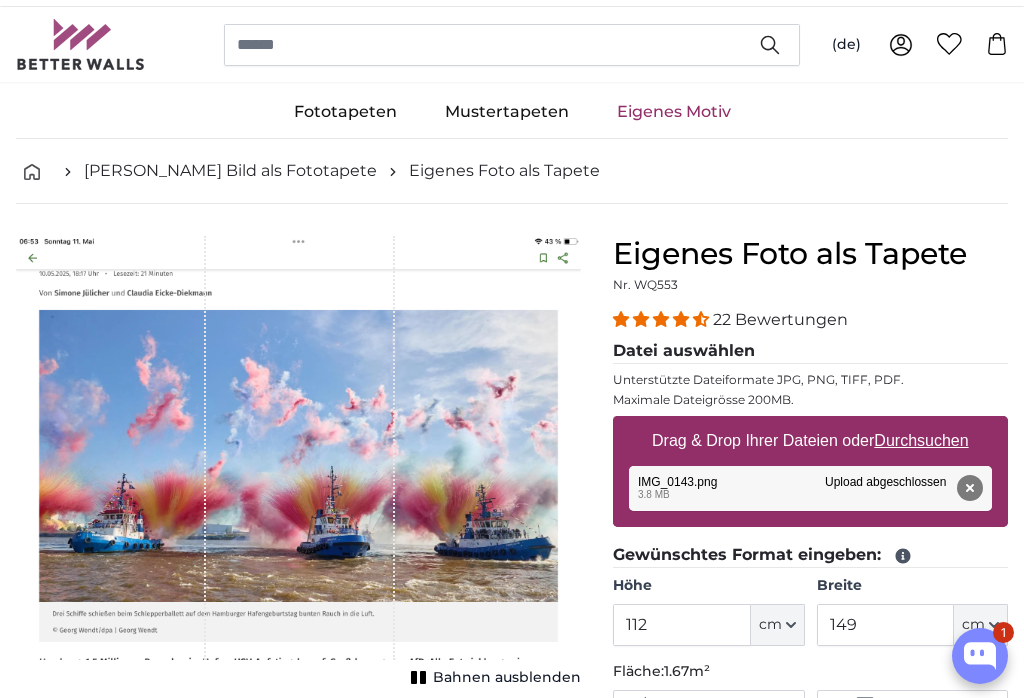 click on "Entfernen" at bounding box center (970, 488) 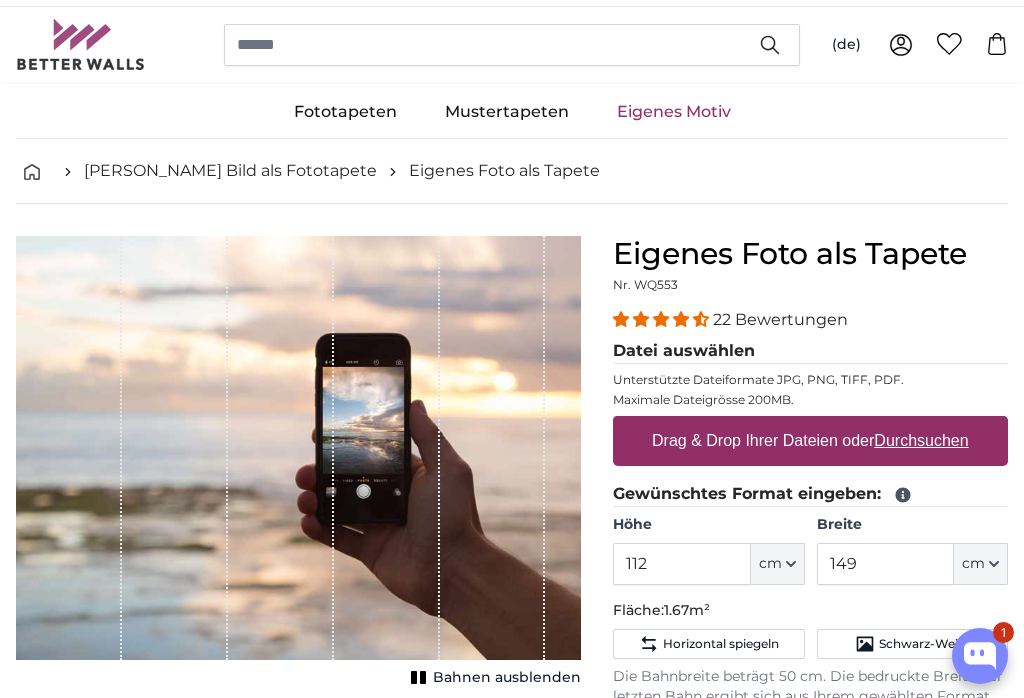 click on "Drag & Drop Ihrer Dateien oder  Durchsuchen" at bounding box center [810, 441] 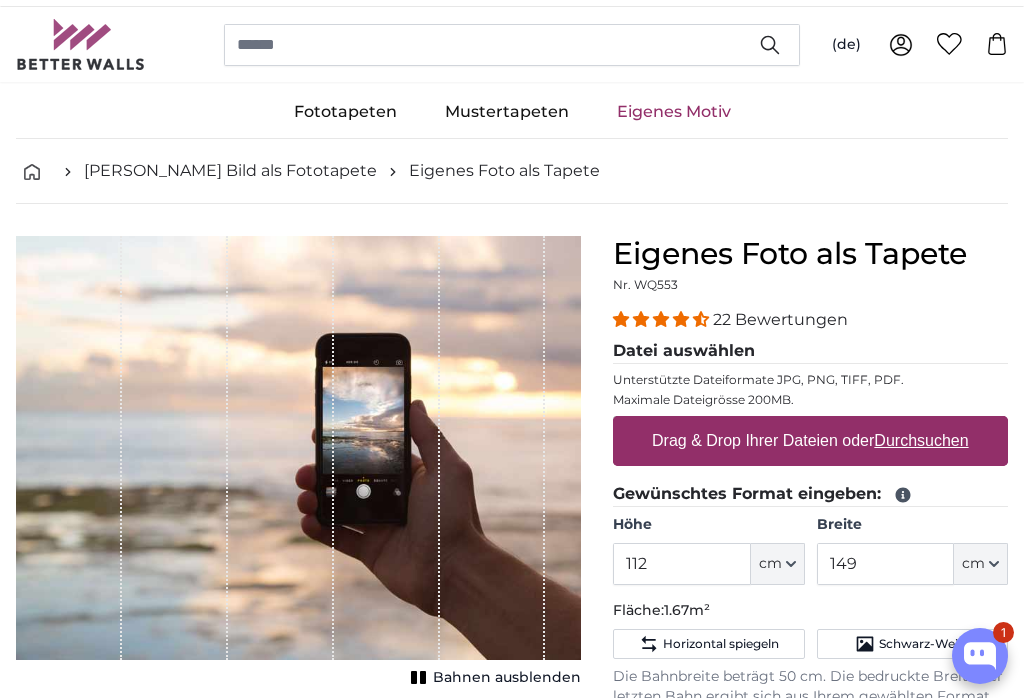 type on "**********" 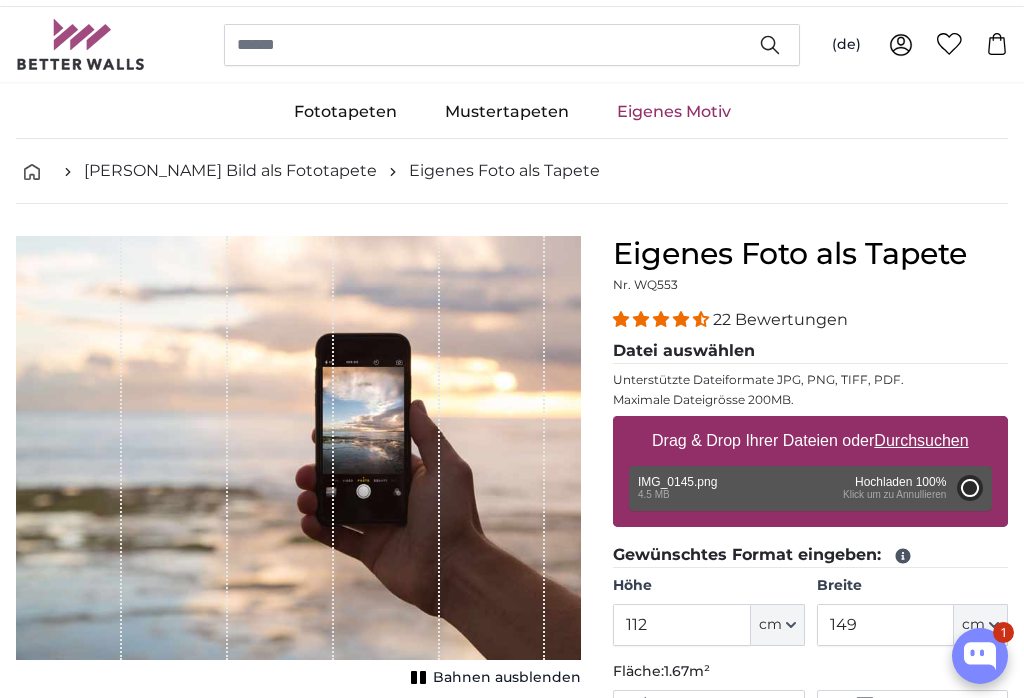 type on "112" 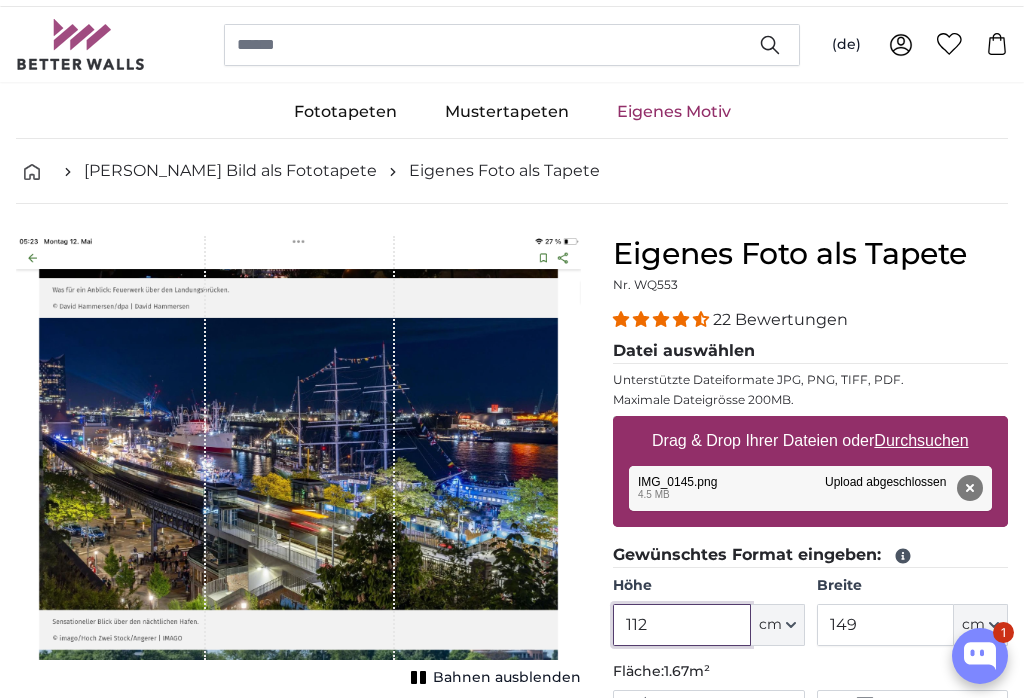 click on "112" at bounding box center (681, 625) 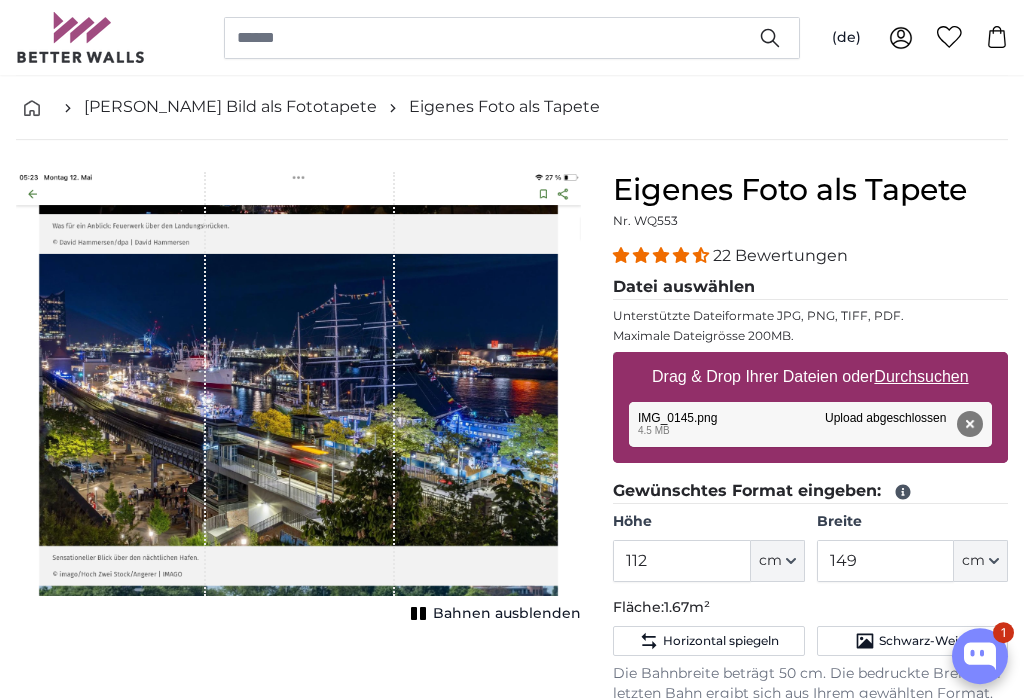 scroll, scrollTop: 71, scrollLeft: 0, axis: vertical 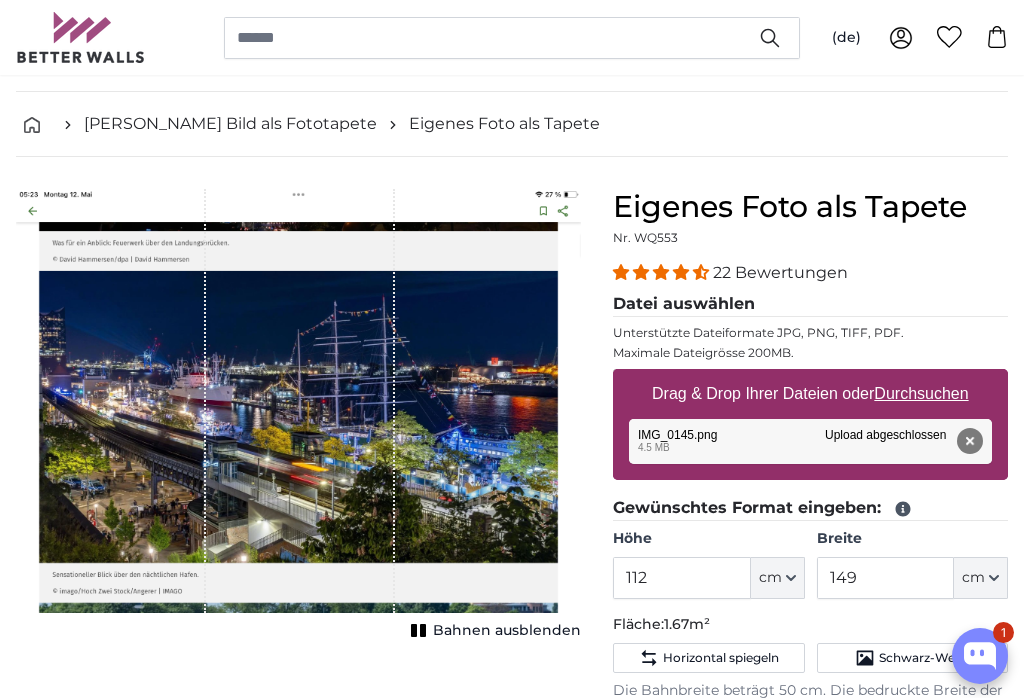 click on "Entfernen" at bounding box center [970, 441] 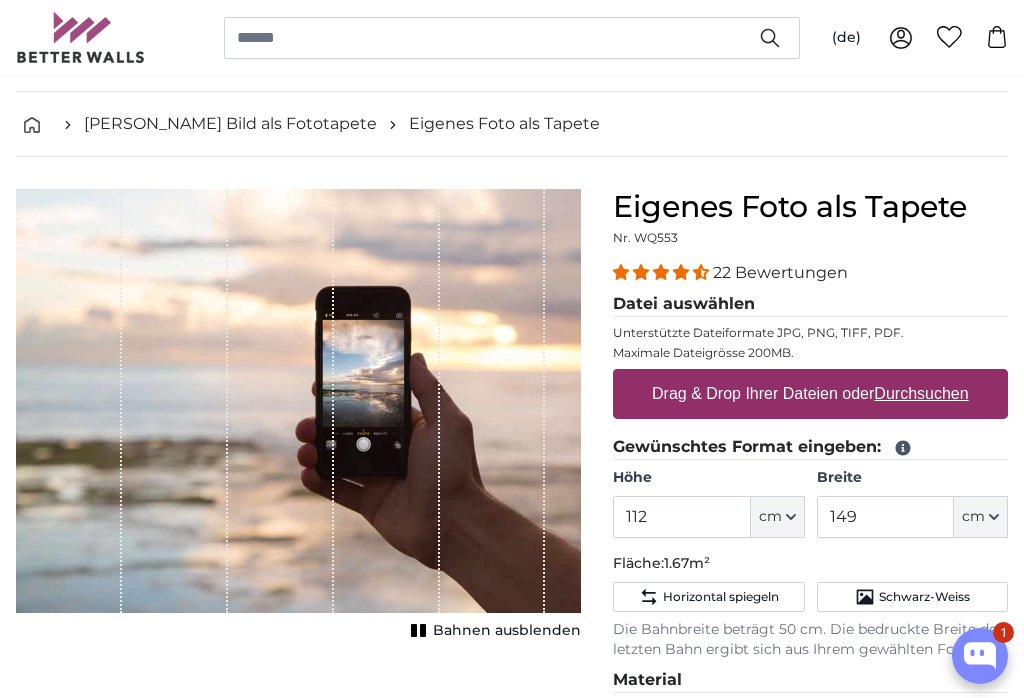 click on "Drag & Drop Ihrer Dateien oder  Durchsuchen" at bounding box center (810, 394) 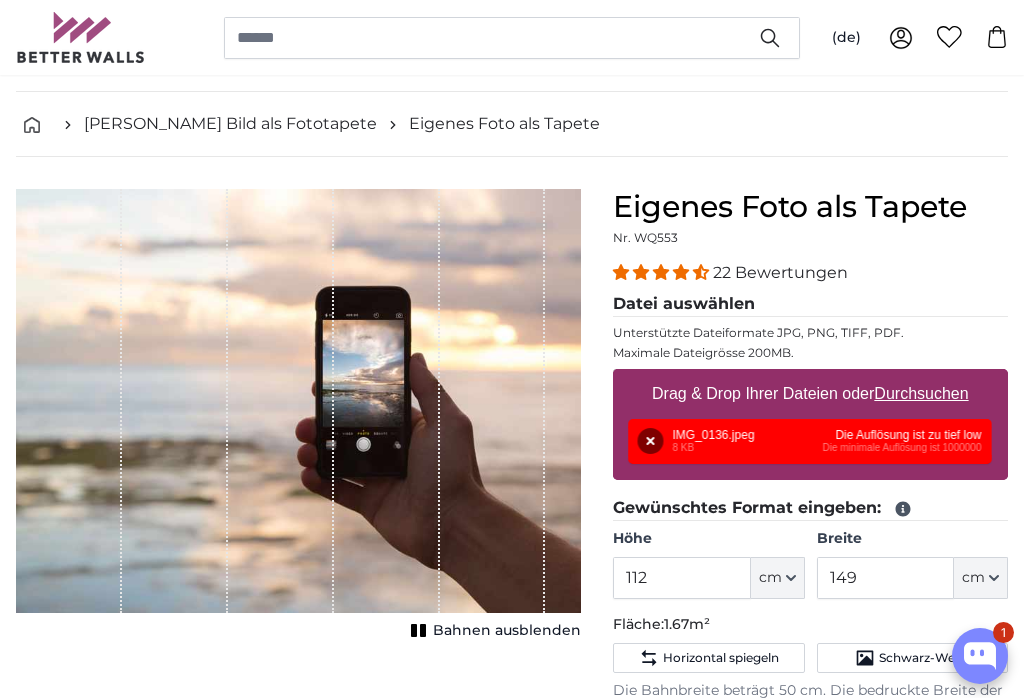 click on "Entfernen" at bounding box center [651, 441] 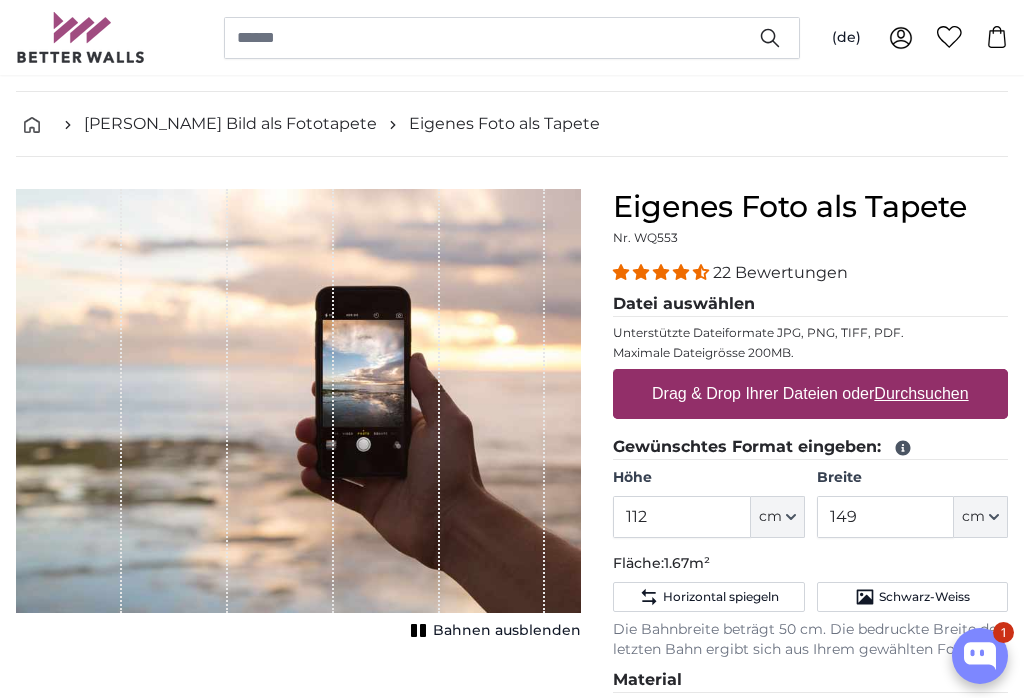 click on "Durchsuchen" at bounding box center [922, 393] 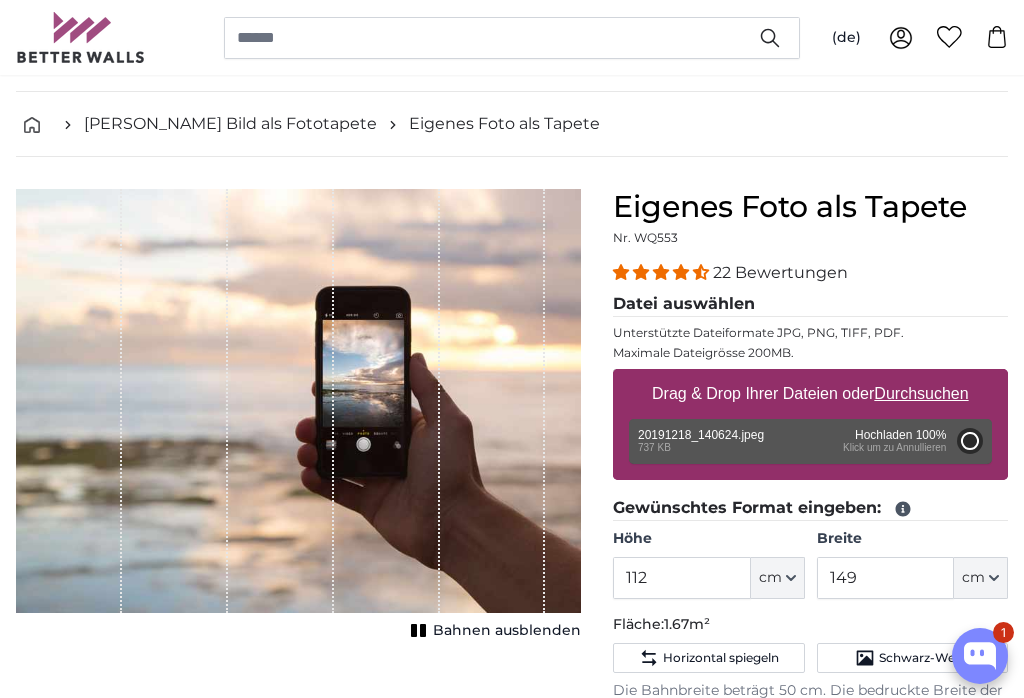 type on "103" 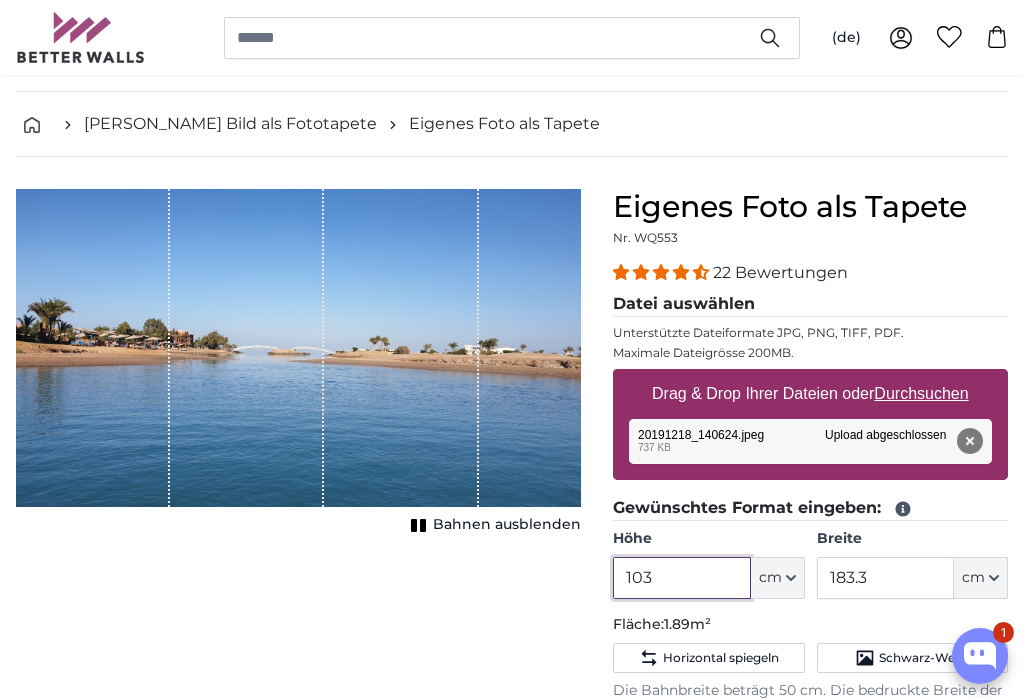 click on "103" at bounding box center [681, 578] 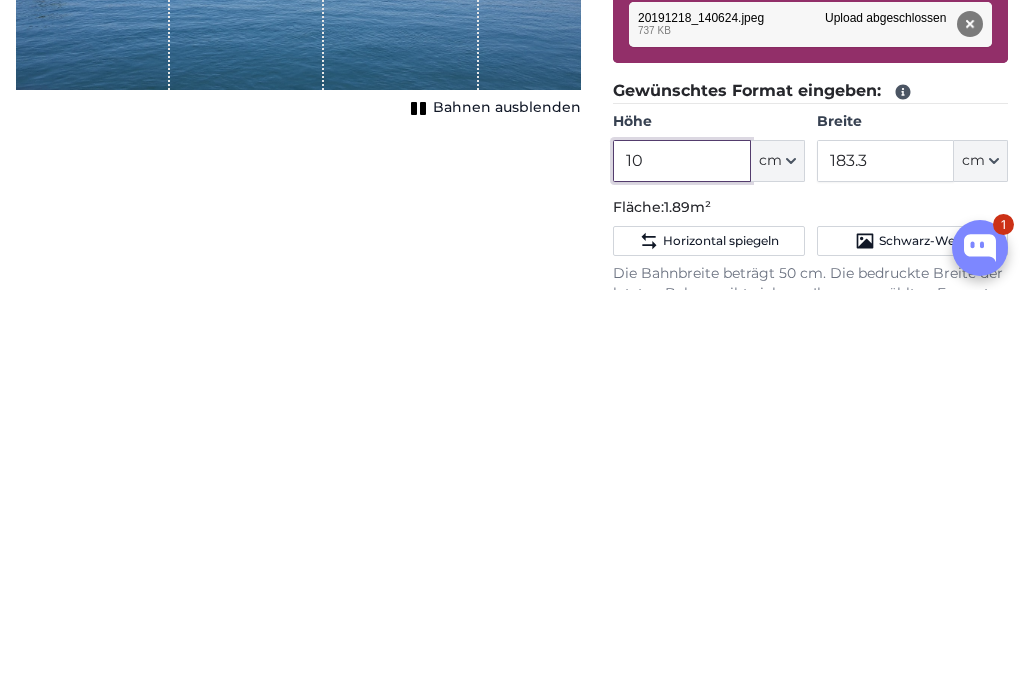 type on "1" 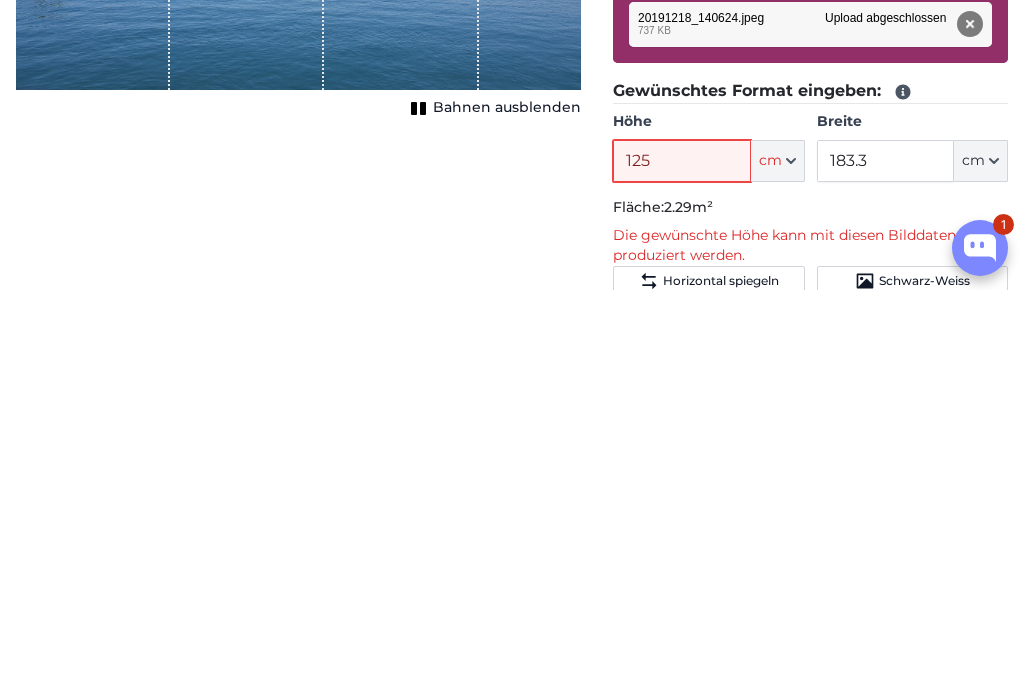 type on "125" 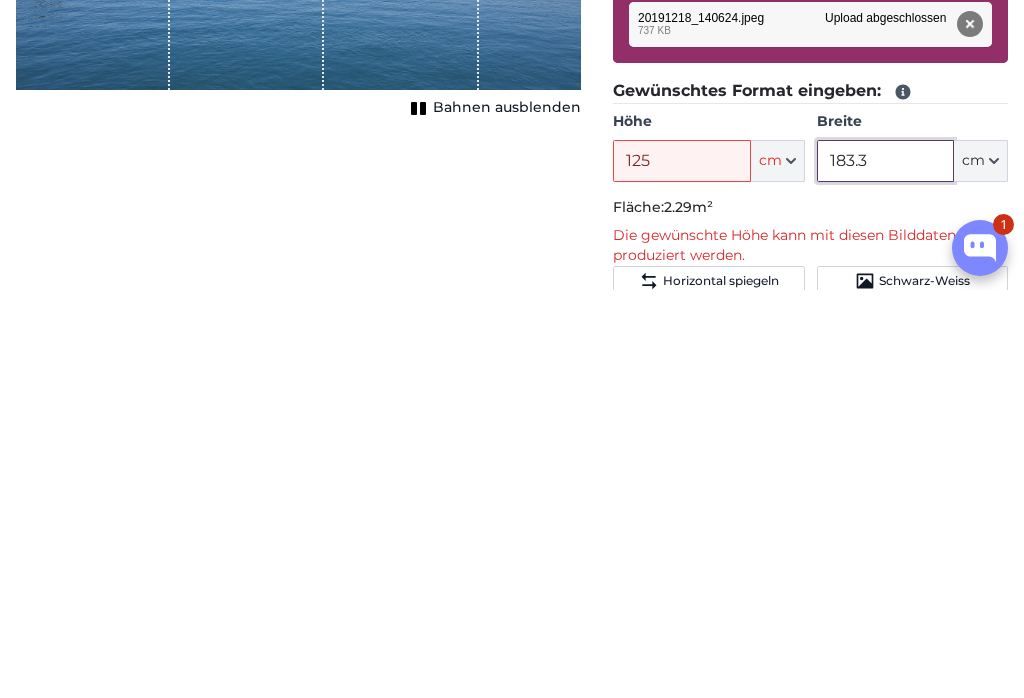 click on "183.3" at bounding box center (885, 569) 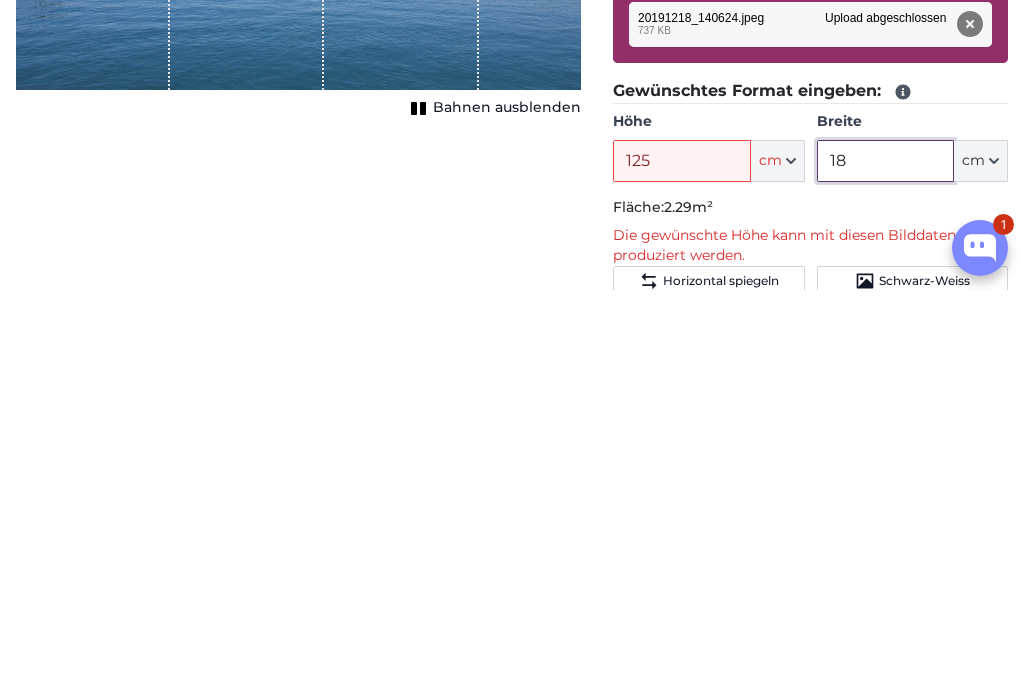 type on "1" 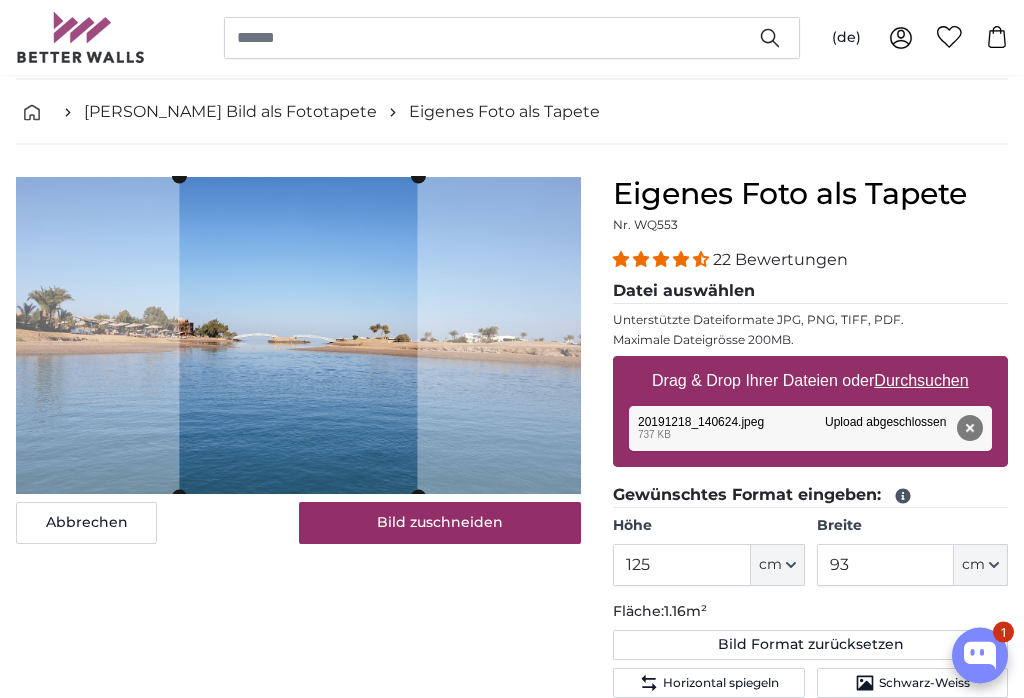 scroll, scrollTop: 84, scrollLeft: 0, axis: vertical 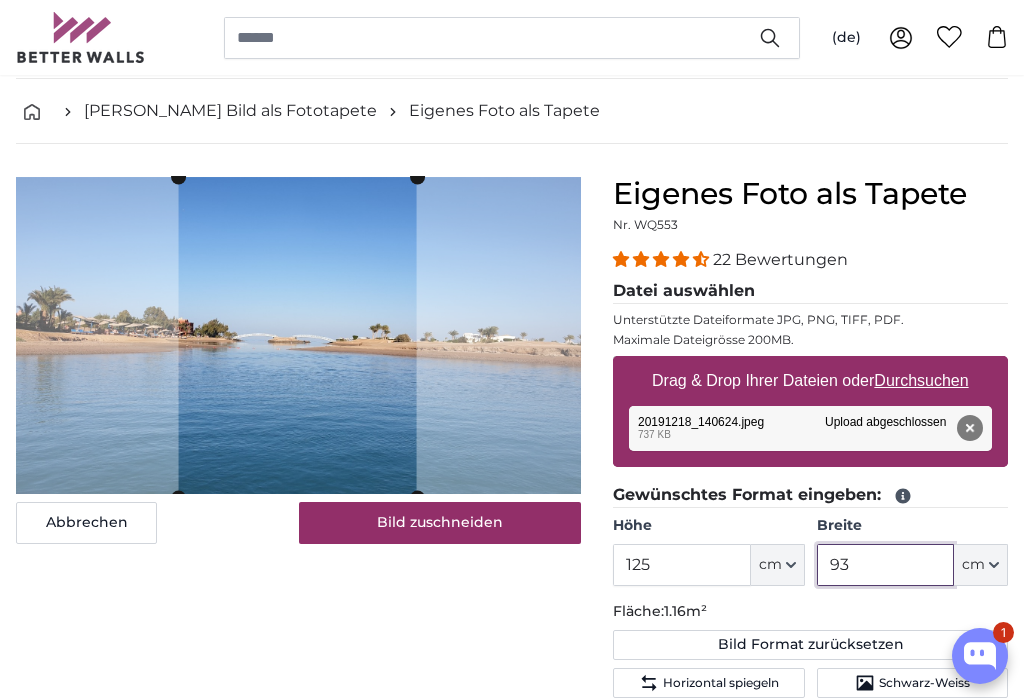 type on "93" 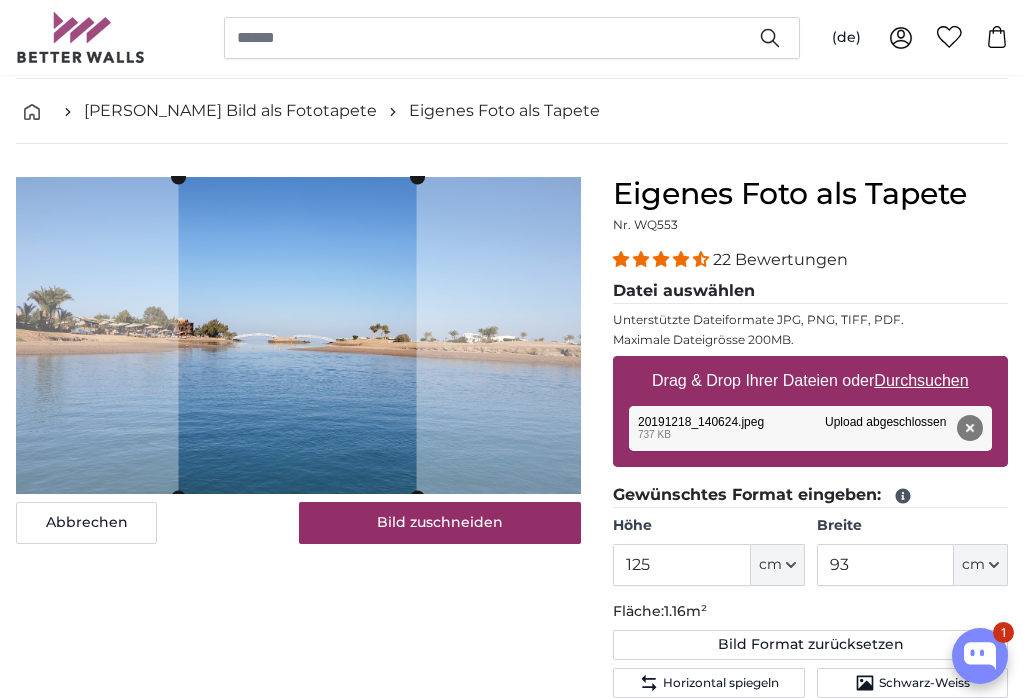 click on "Bild zuschneiden" at bounding box center [440, 523] 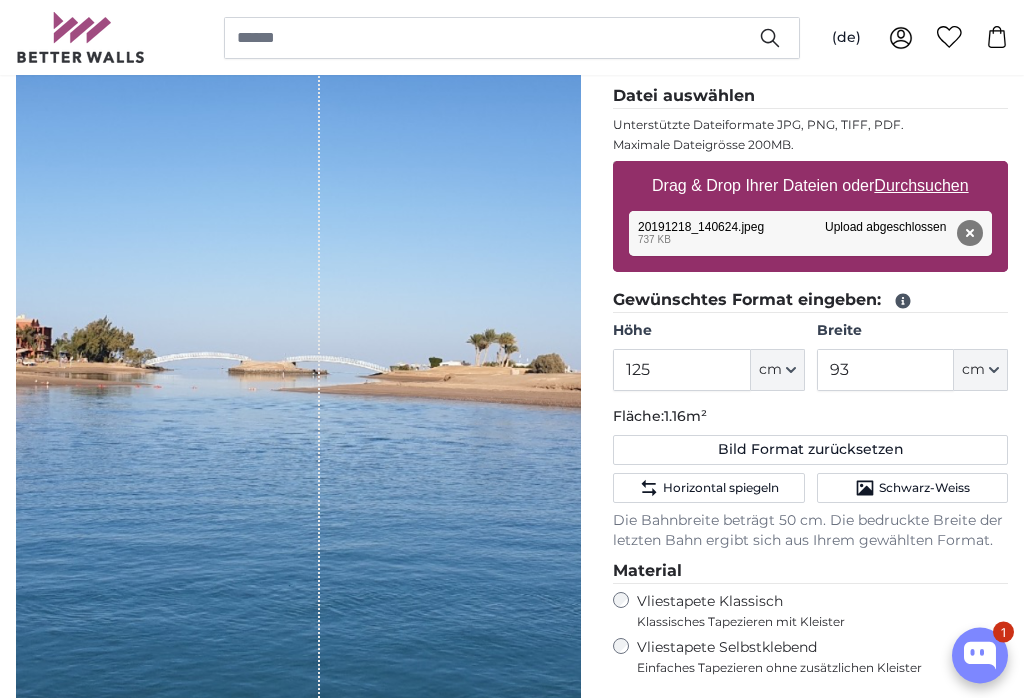 scroll, scrollTop: 279, scrollLeft: 0, axis: vertical 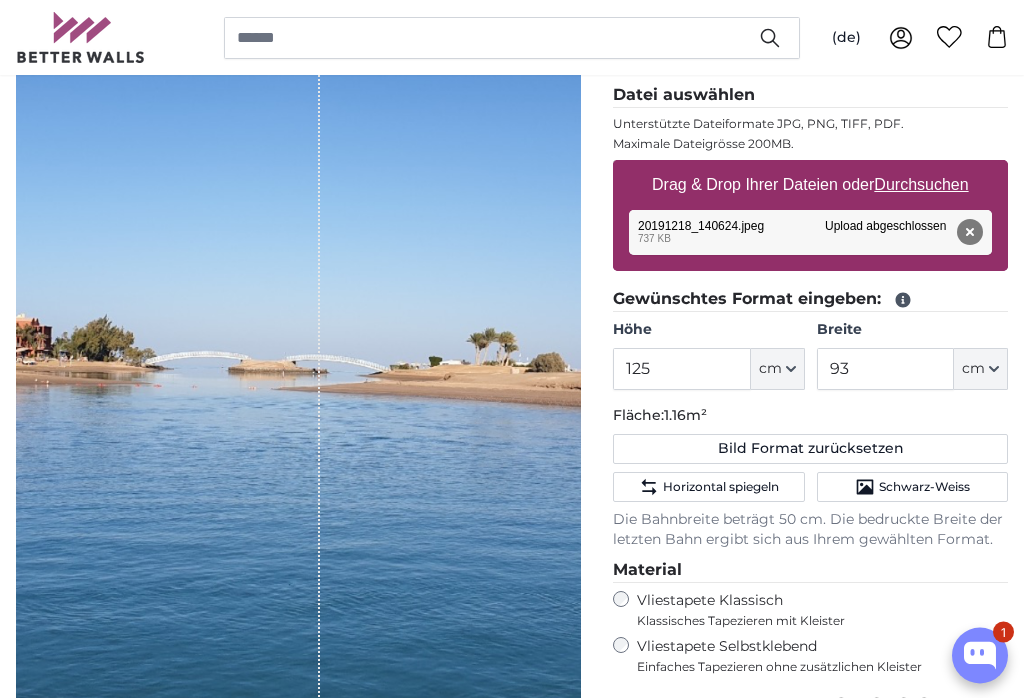 click on "Entfernen" at bounding box center (970, 233) 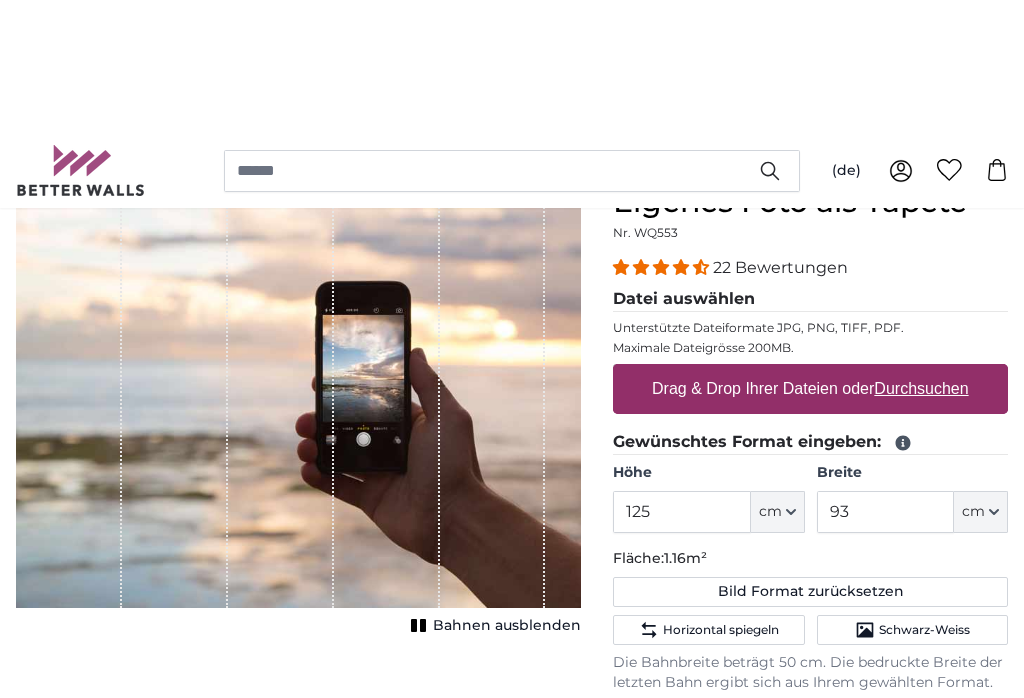 scroll, scrollTop: 0, scrollLeft: 0, axis: both 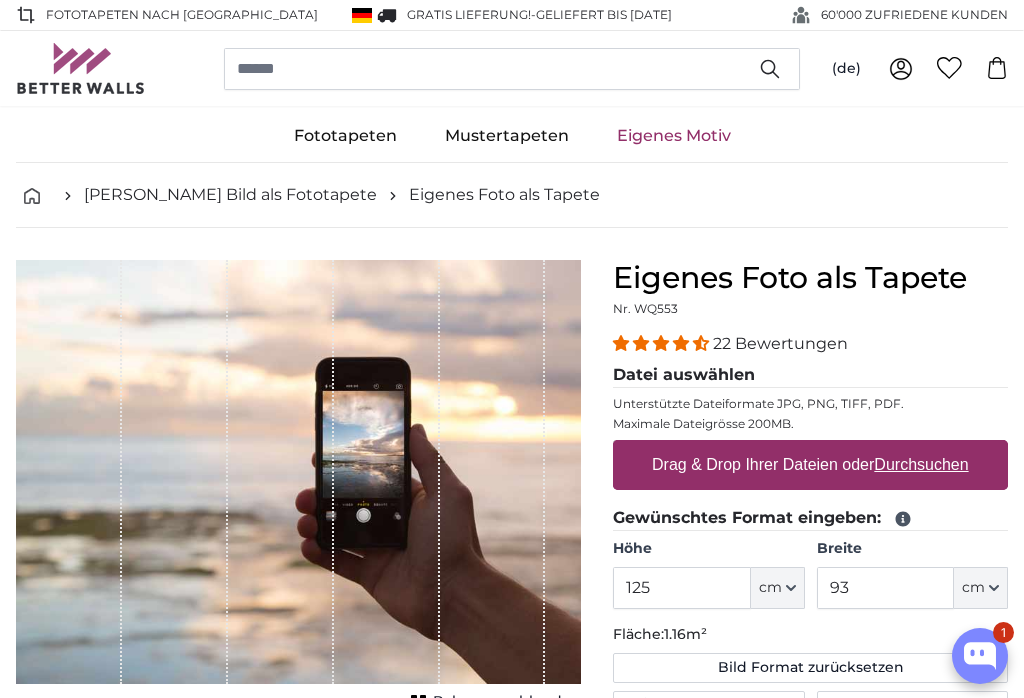click on "Mustertapeten" at bounding box center (507, 136) 